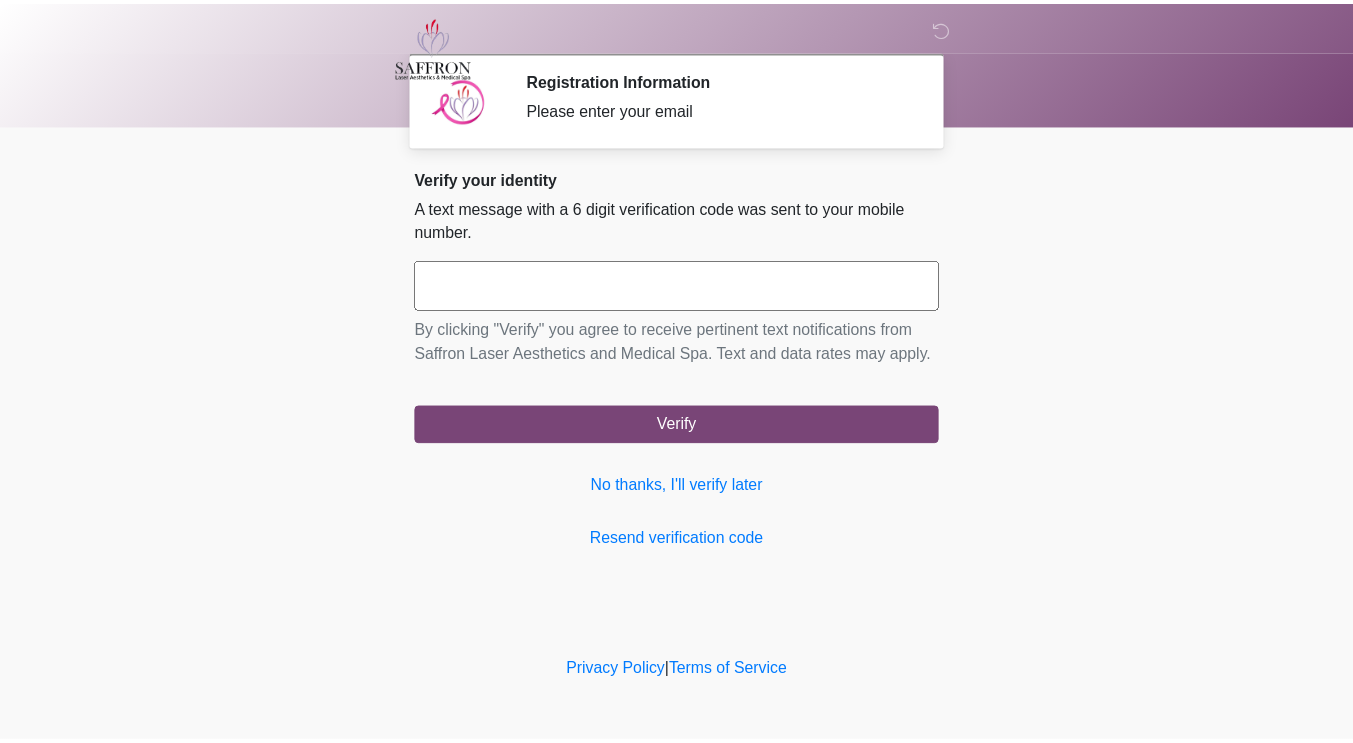 scroll, scrollTop: 0, scrollLeft: 0, axis: both 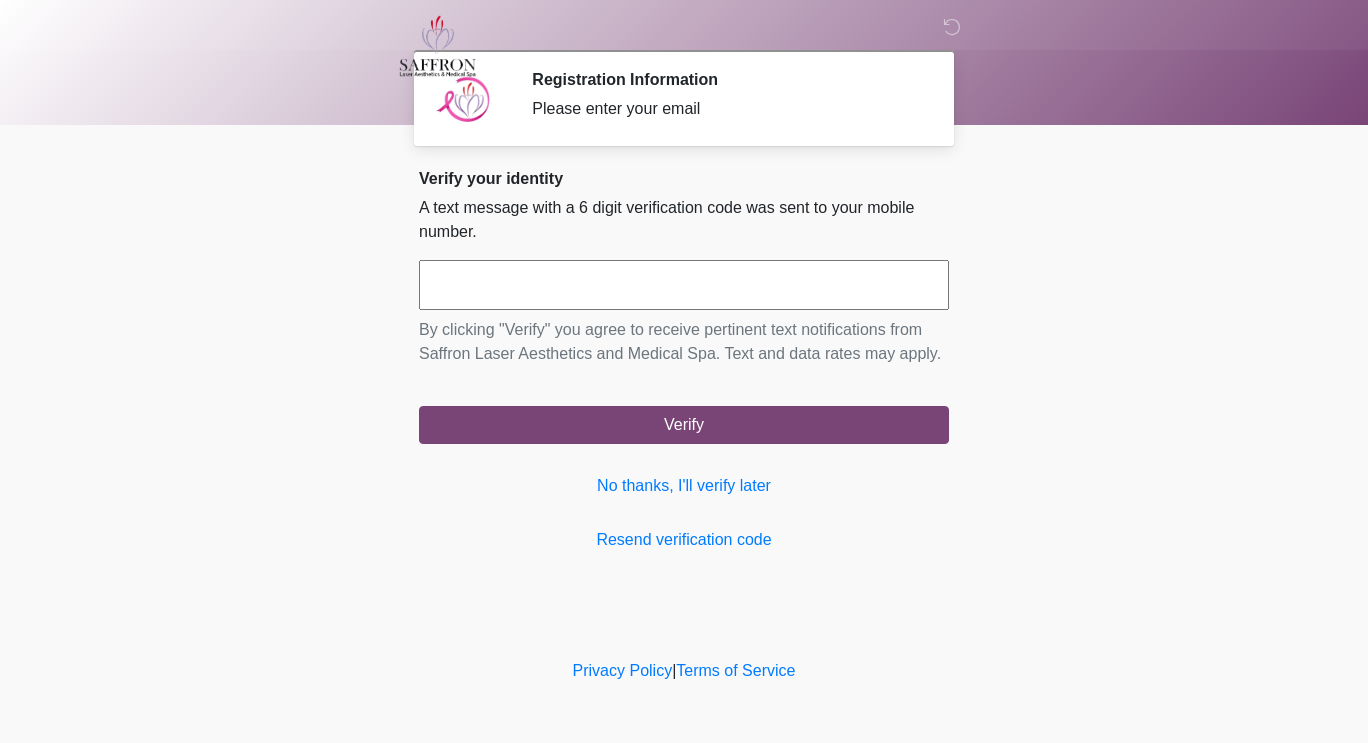 click at bounding box center [684, 285] 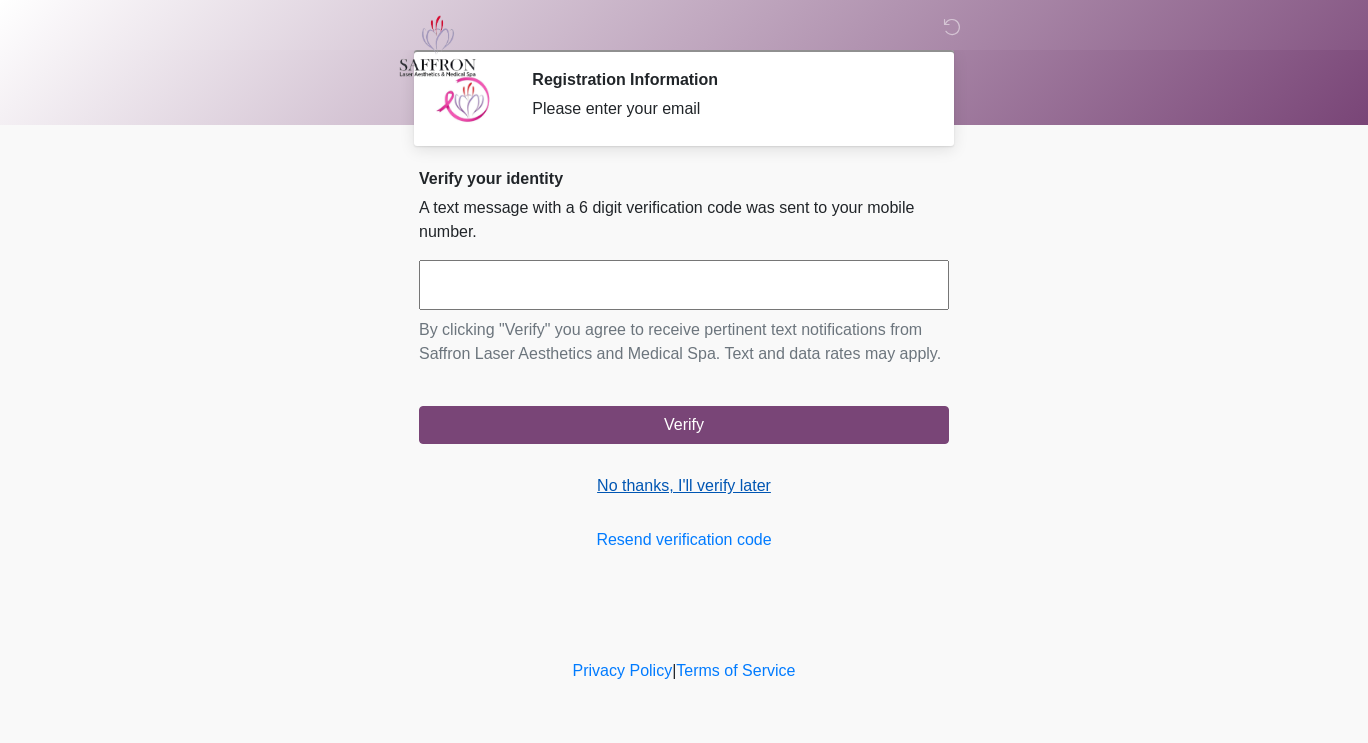 click on "No thanks, I'll verify later" at bounding box center (684, 486) 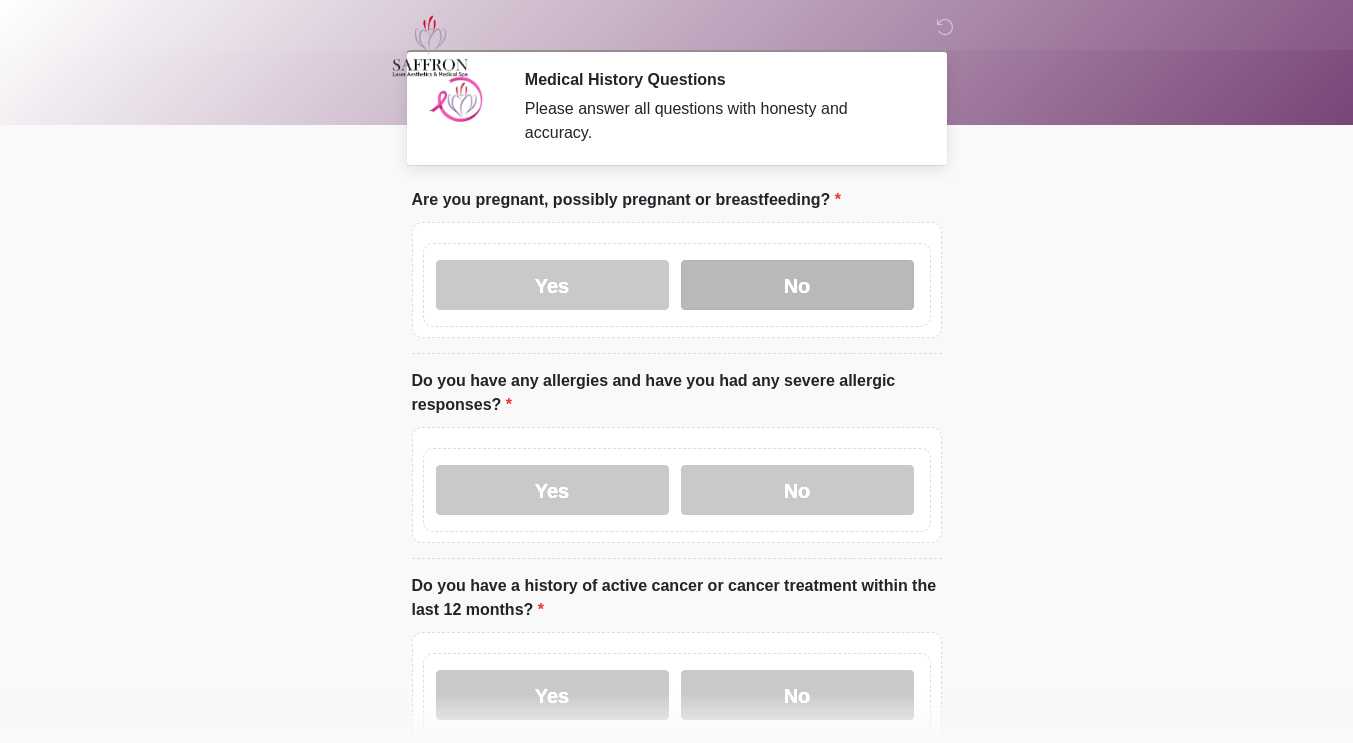 click on "No" at bounding box center (797, 285) 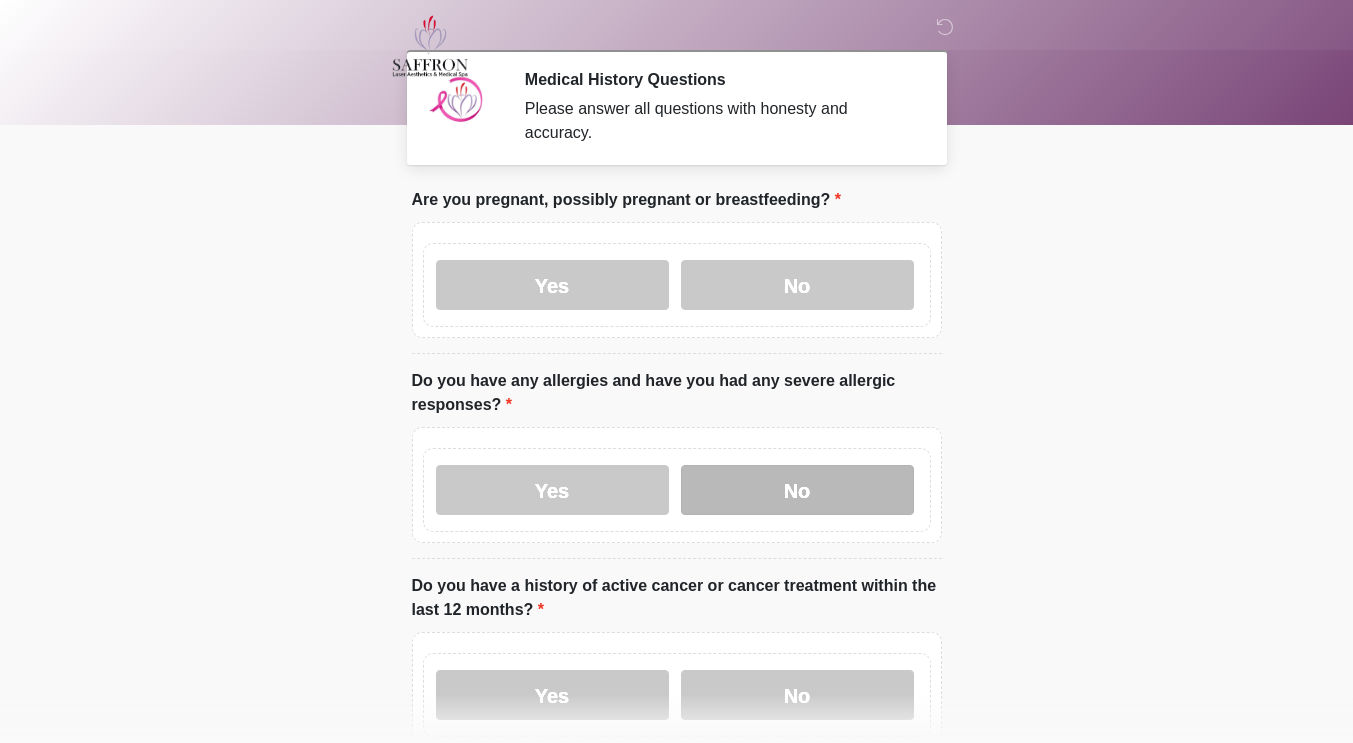 click on "No" at bounding box center (797, 490) 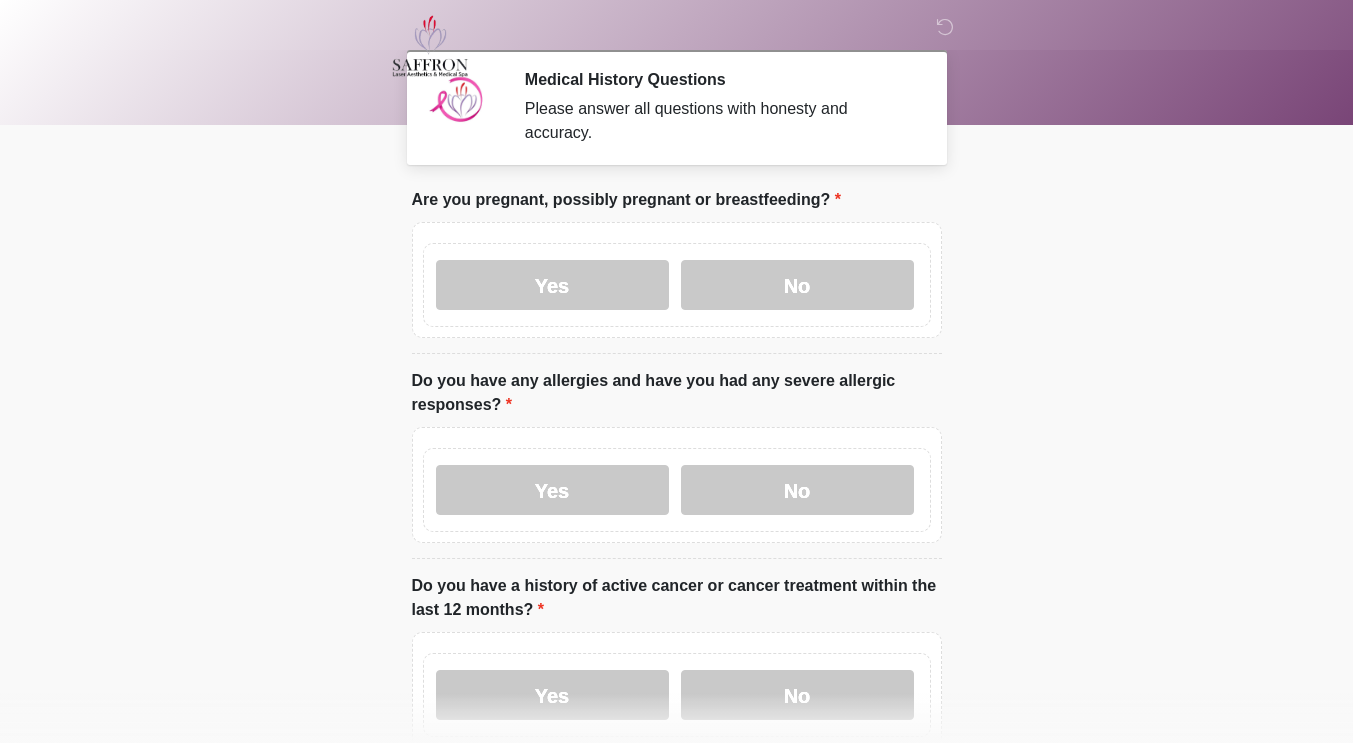 click on "Yes
No" at bounding box center [677, 285] 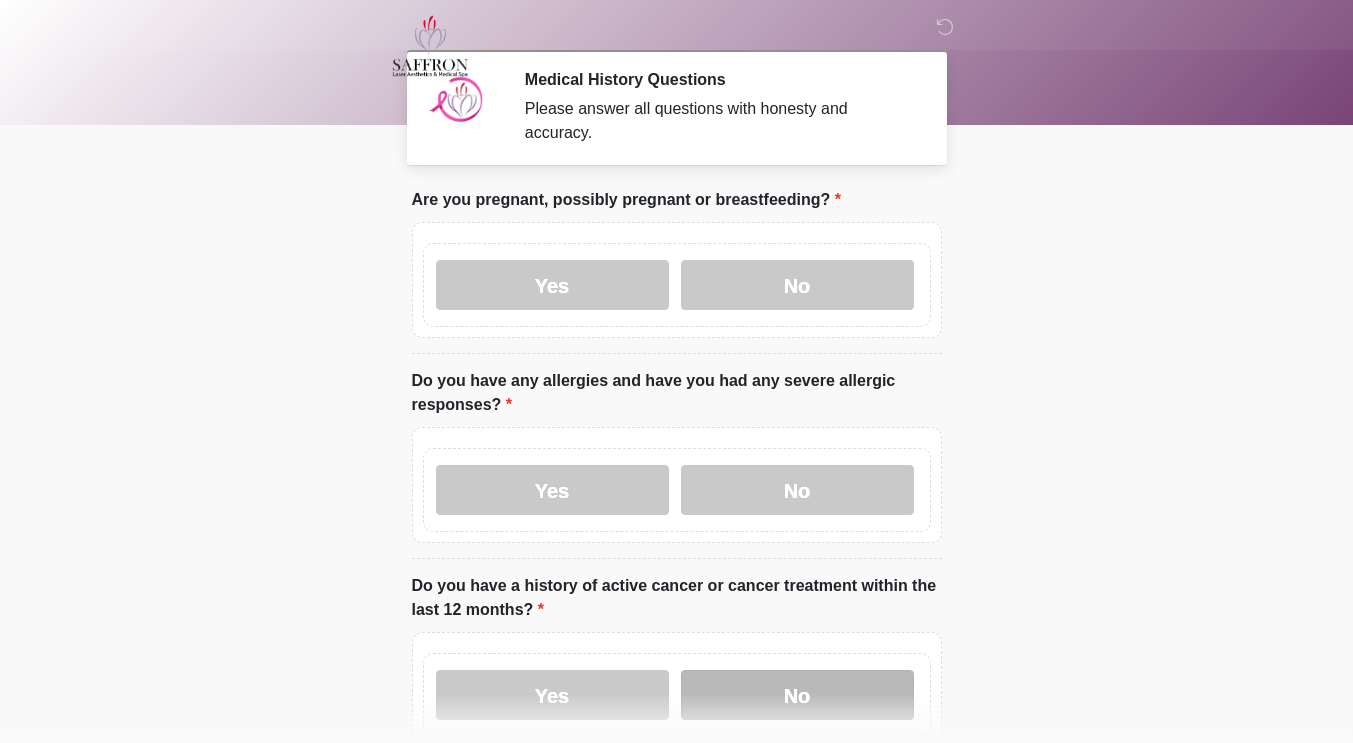 click on "No" at bounding box center [797, 695] 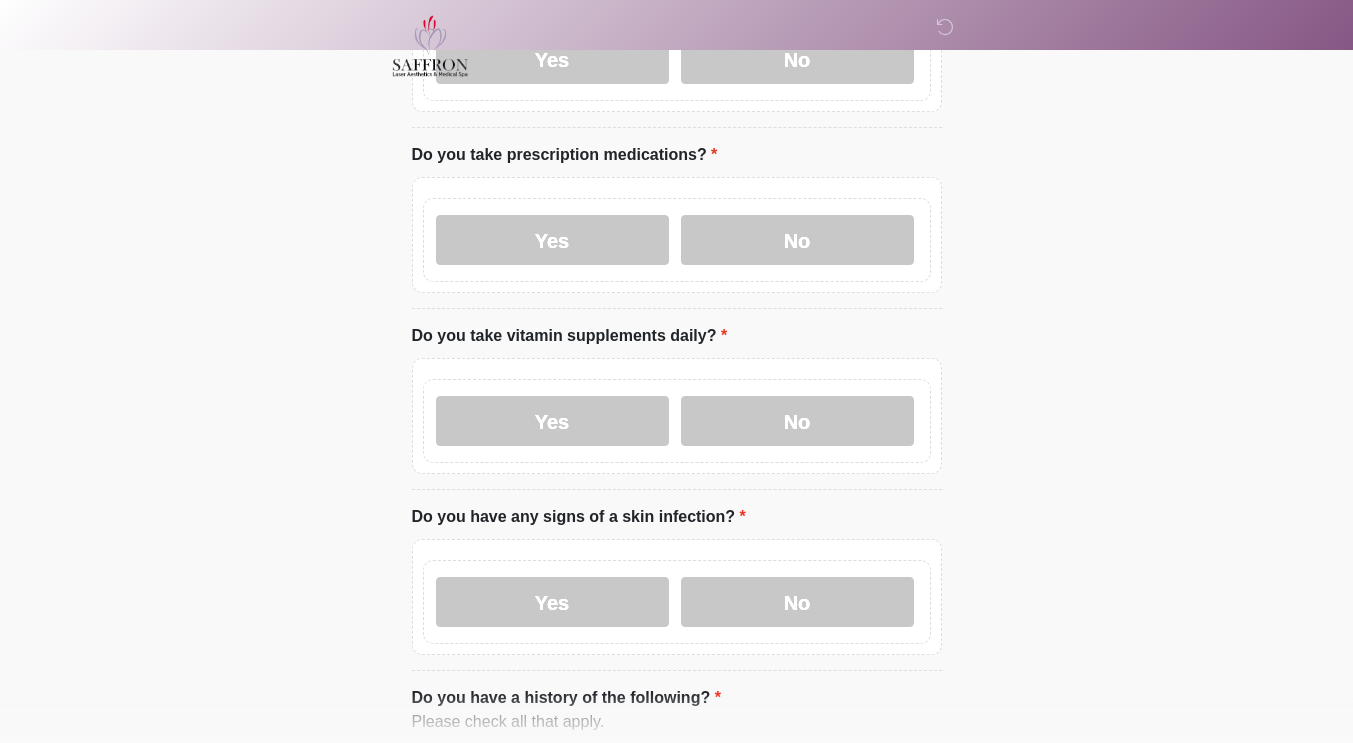scroll, scrollTop: 669, scrollLeft: 0, axis: vertical 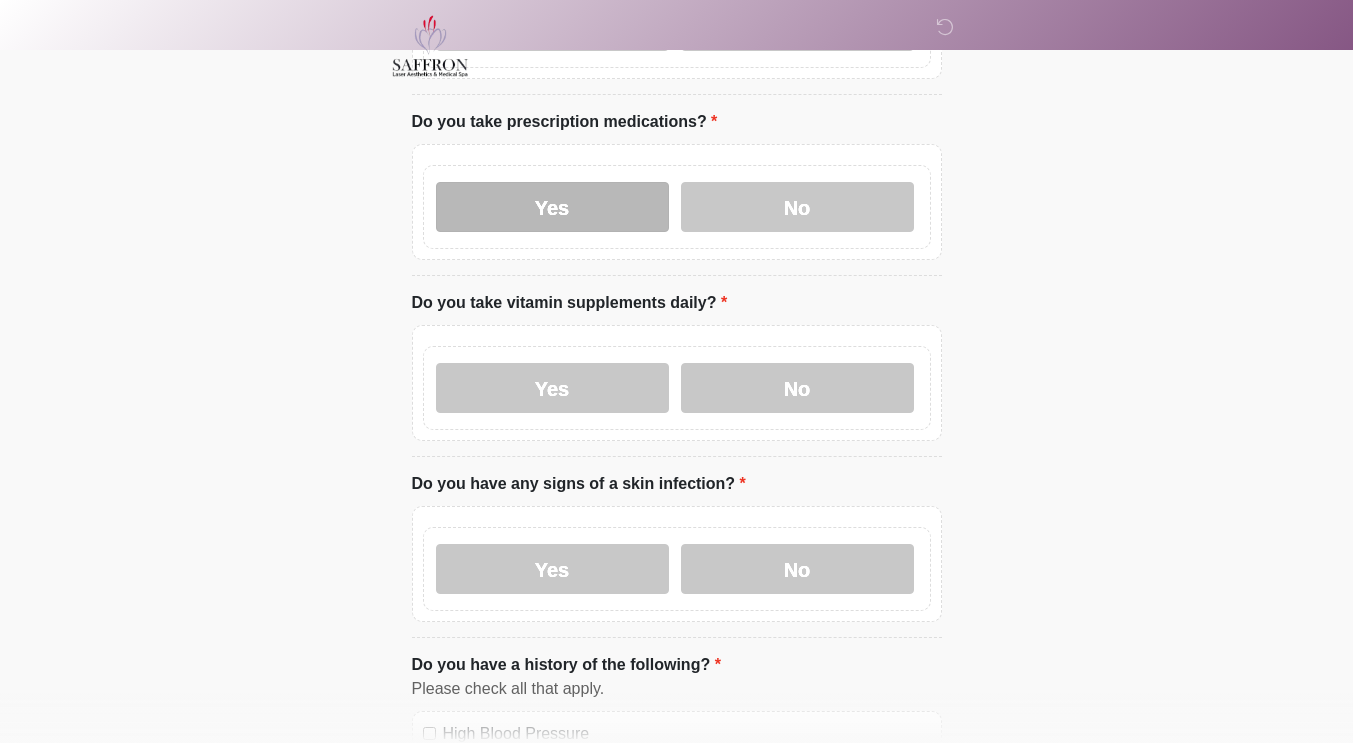 click on "Yes" at bounding box center [552, 207] 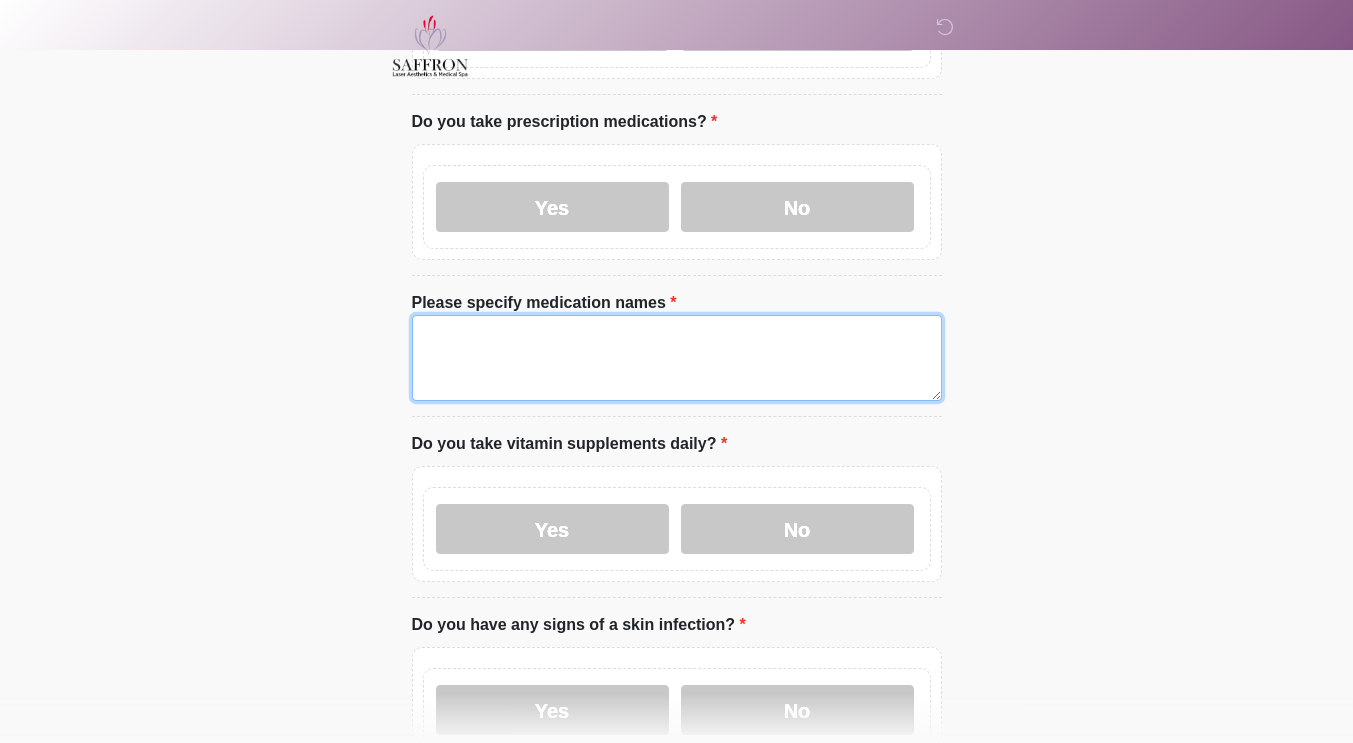 click on "Please specify medication names" at bounding box center (677, 358) 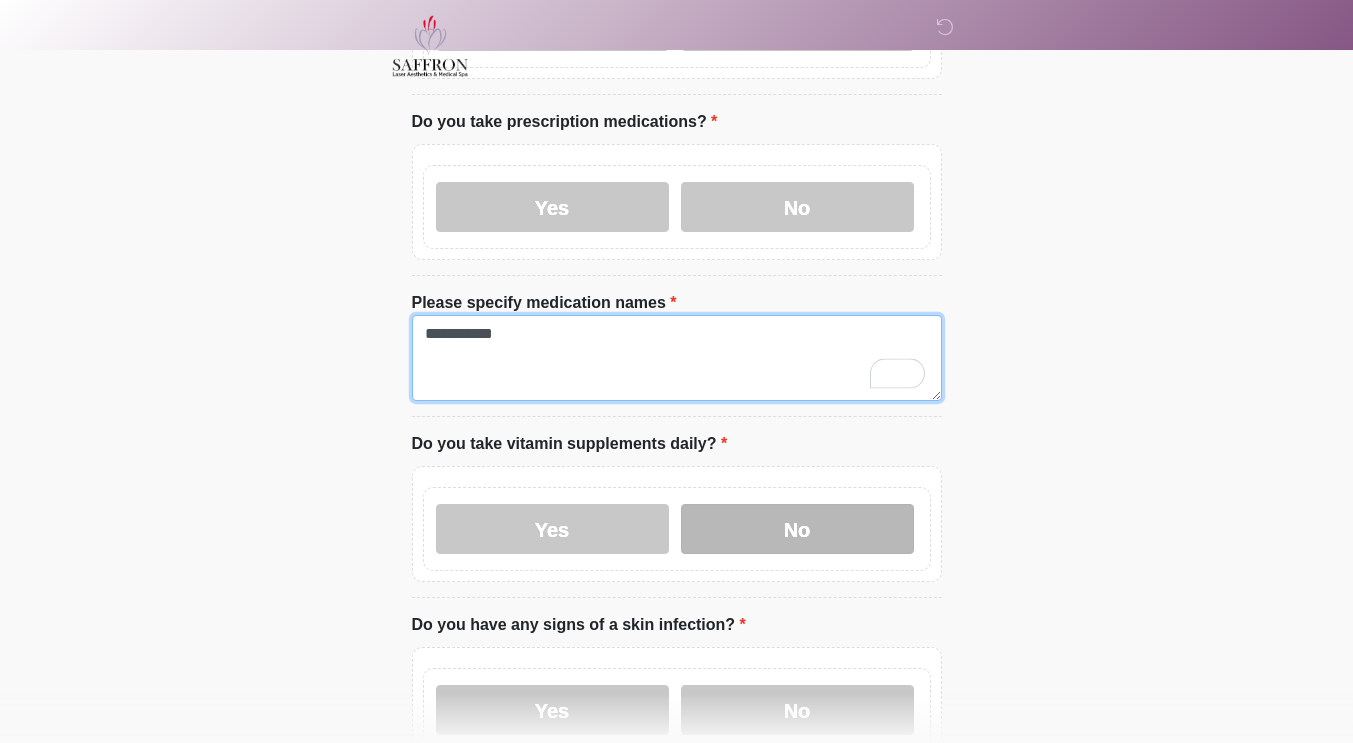 type on "**********" 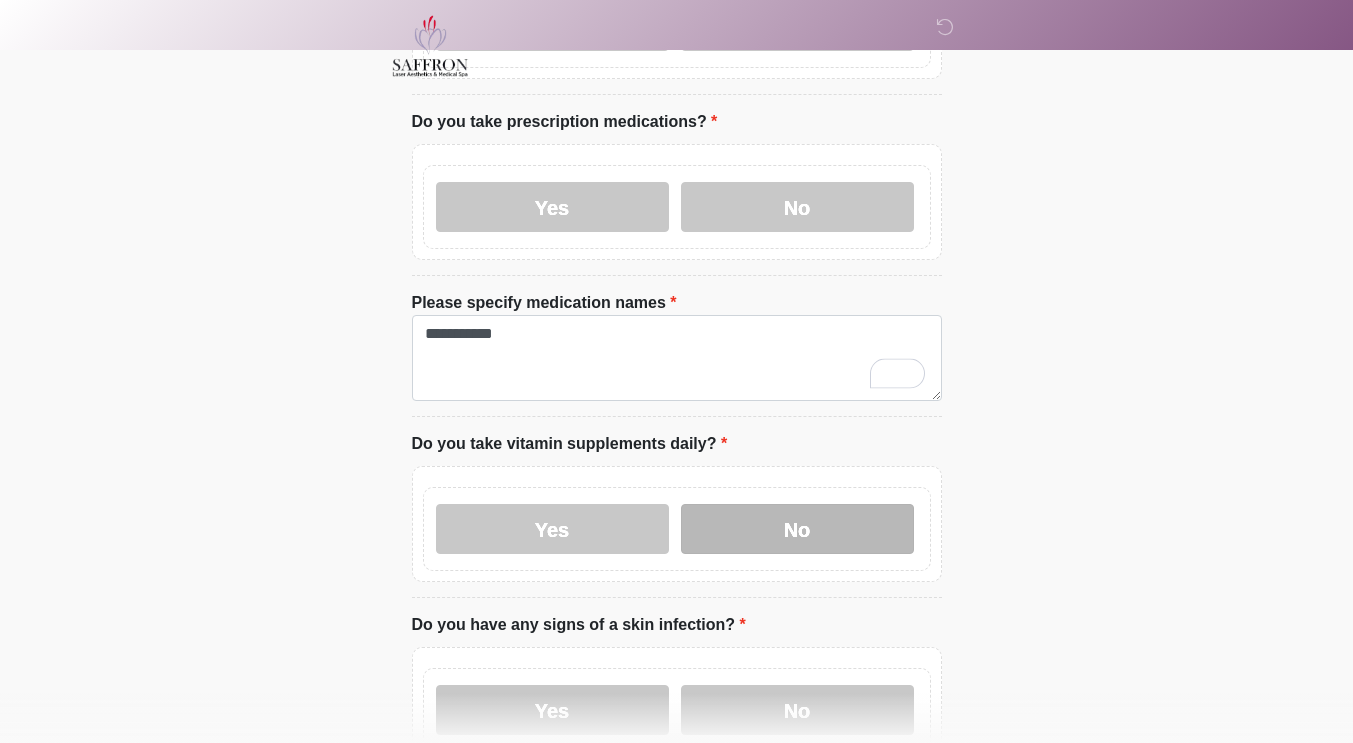 click on "No" at bounding box center [797, 529] 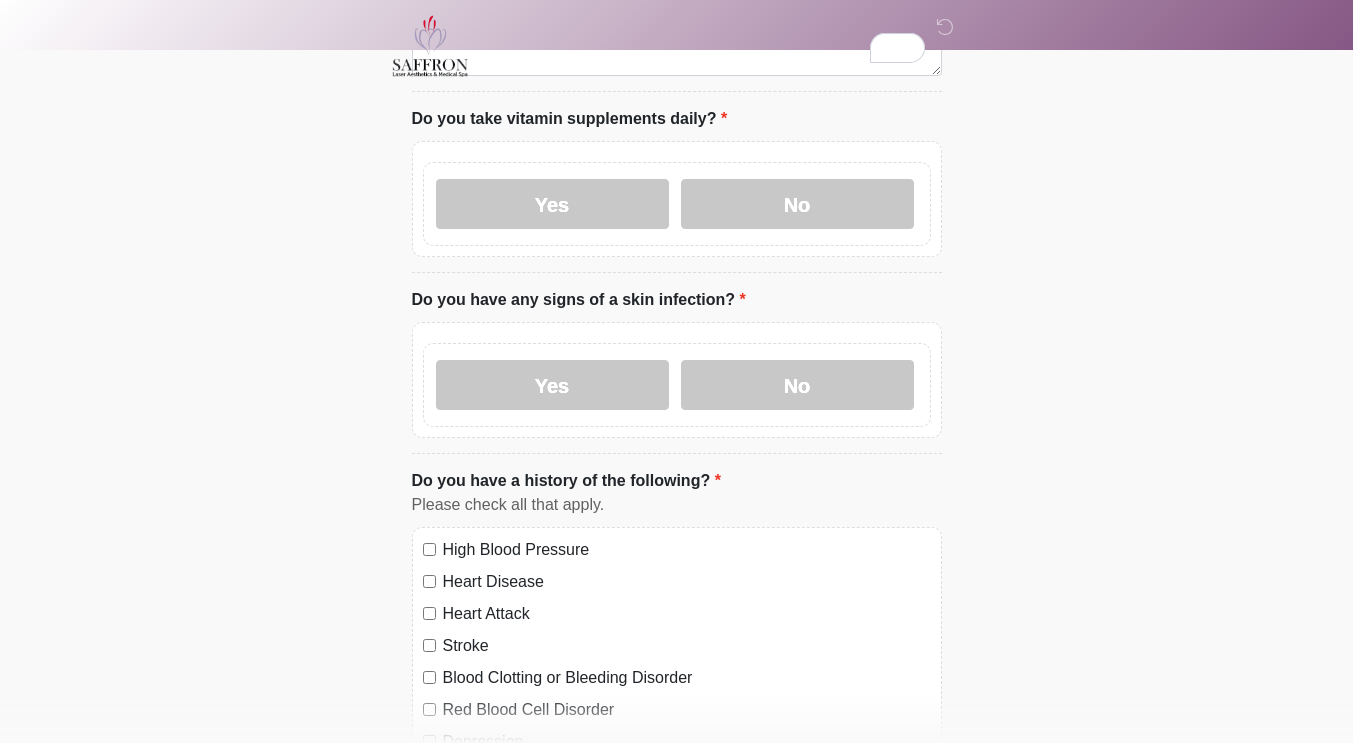 scroll, scrollTop: 1001, scrollLeft: 0, axis: vertical 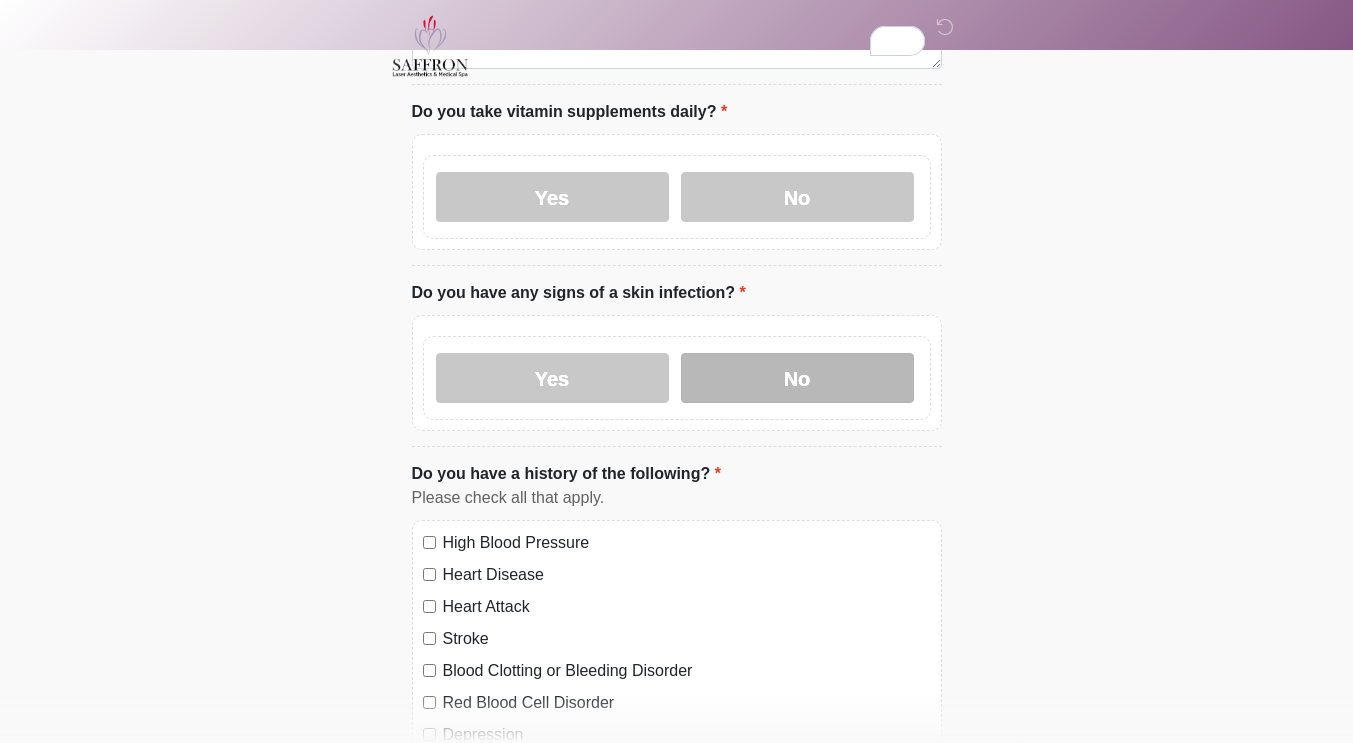 click on "No" at bounding box center [797, 378] 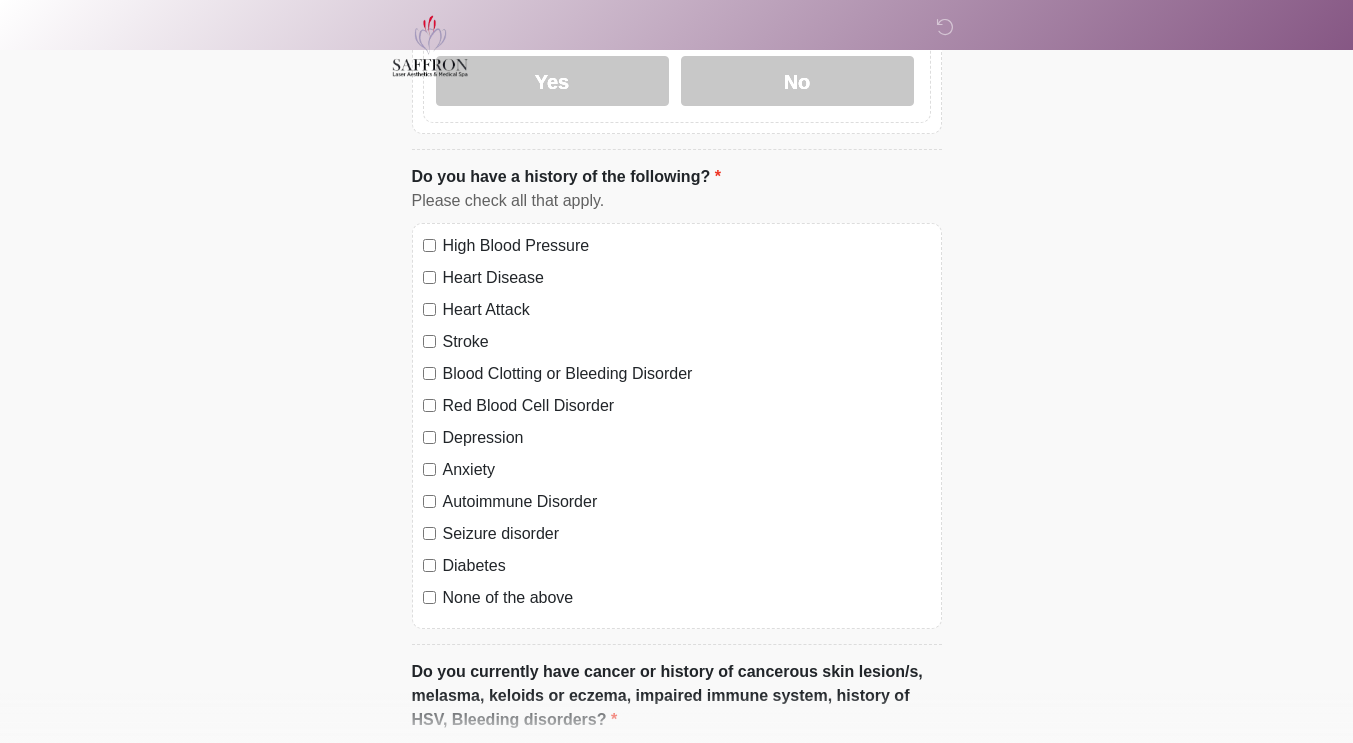 scroll, scrollTop: 1303, scrollLeft: 0, axis: vertical 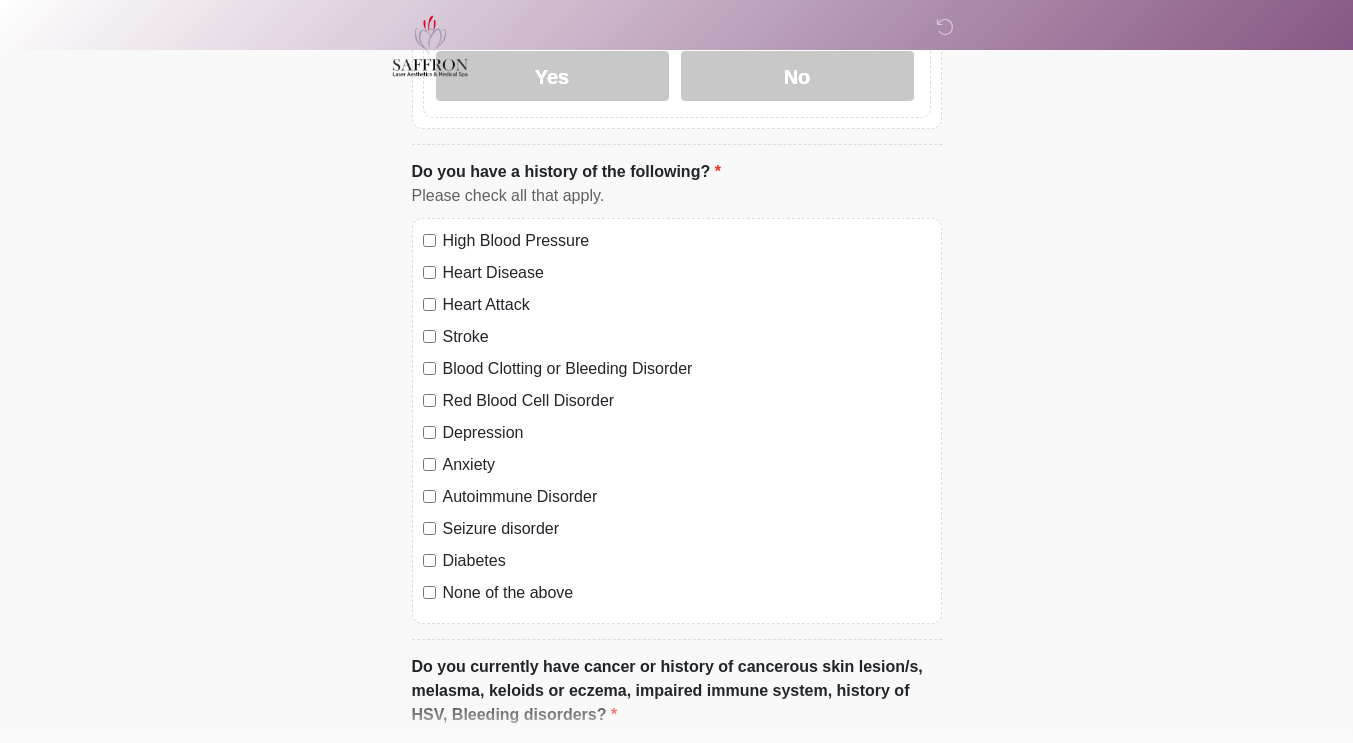 click on "None of the above" at bounding box center [677, 593] 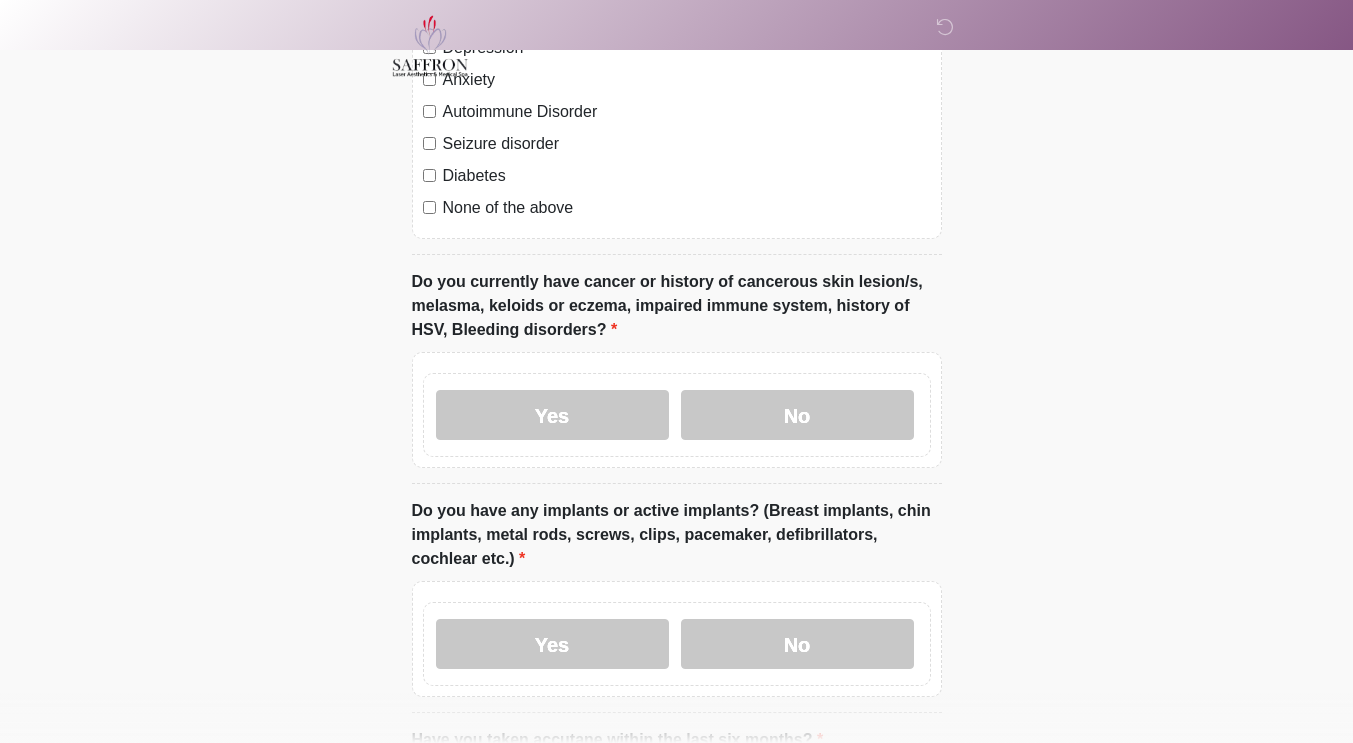 scroll, scrollTop: 1698, scrollLeft: 0, axis: vertical 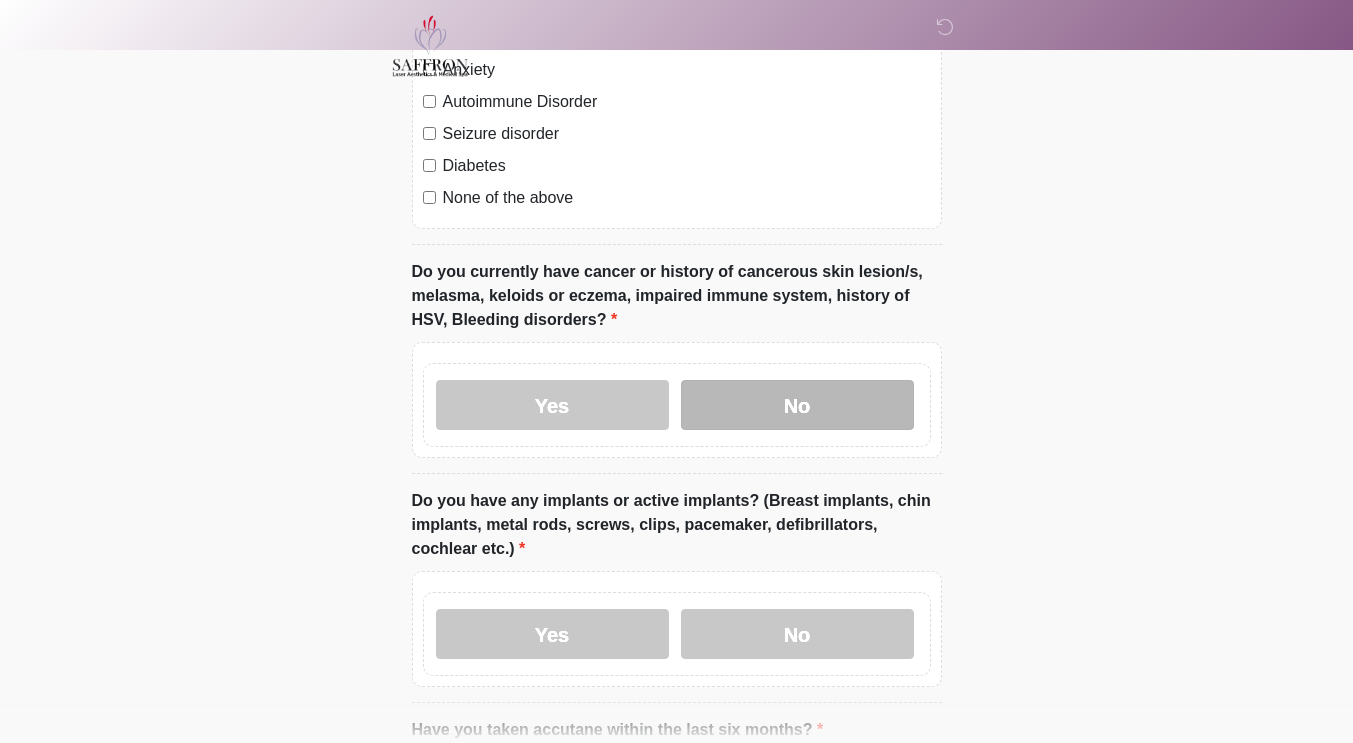 click on "No" at bounding box center [797, 405] 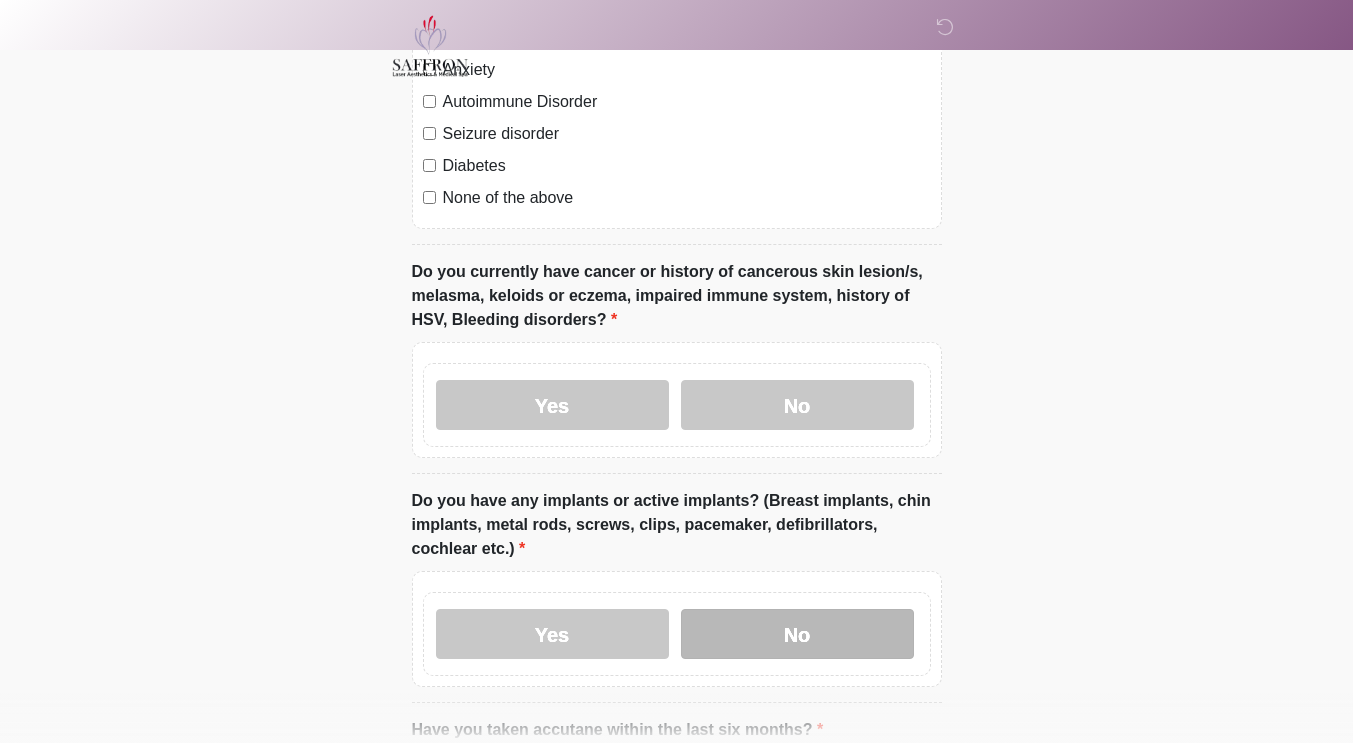 click on "No" at bounding box center [797, 634] 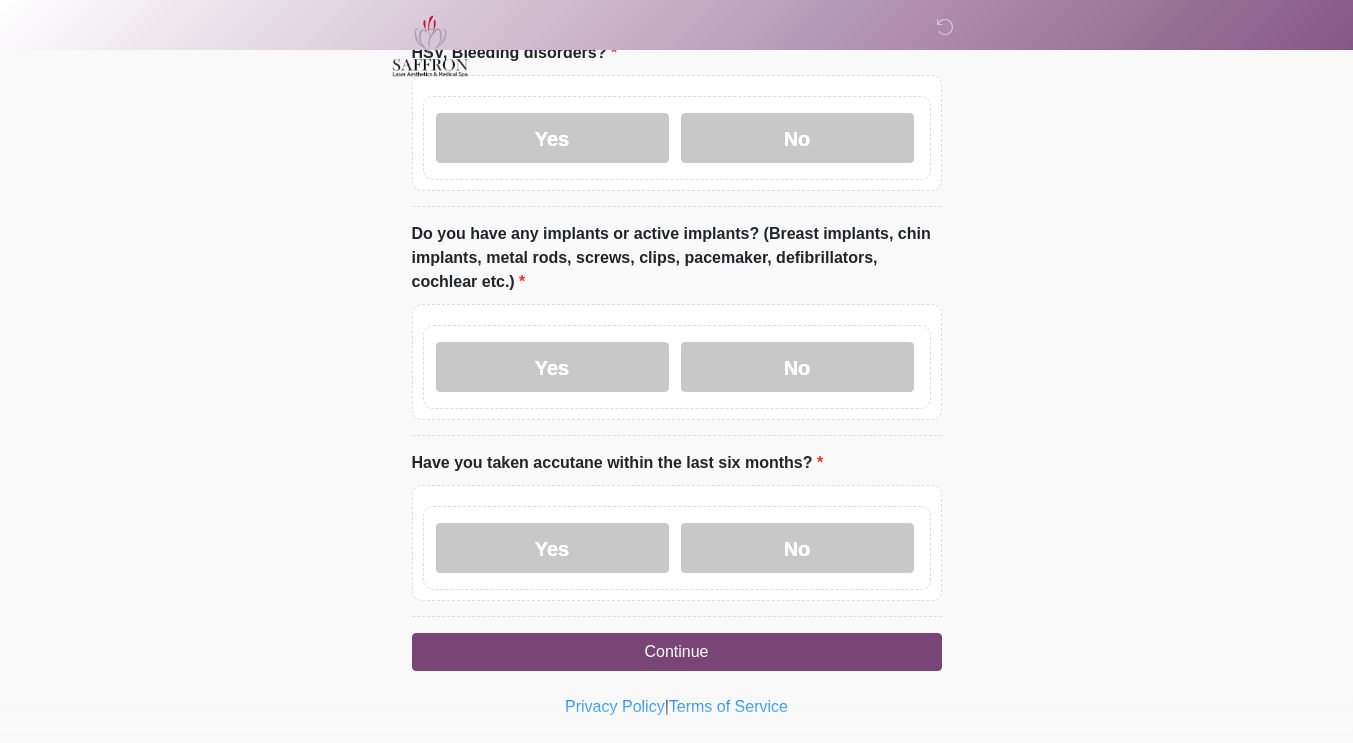 scroll, scrollTop: 1976, scrollLeft: 0, axis: vertical 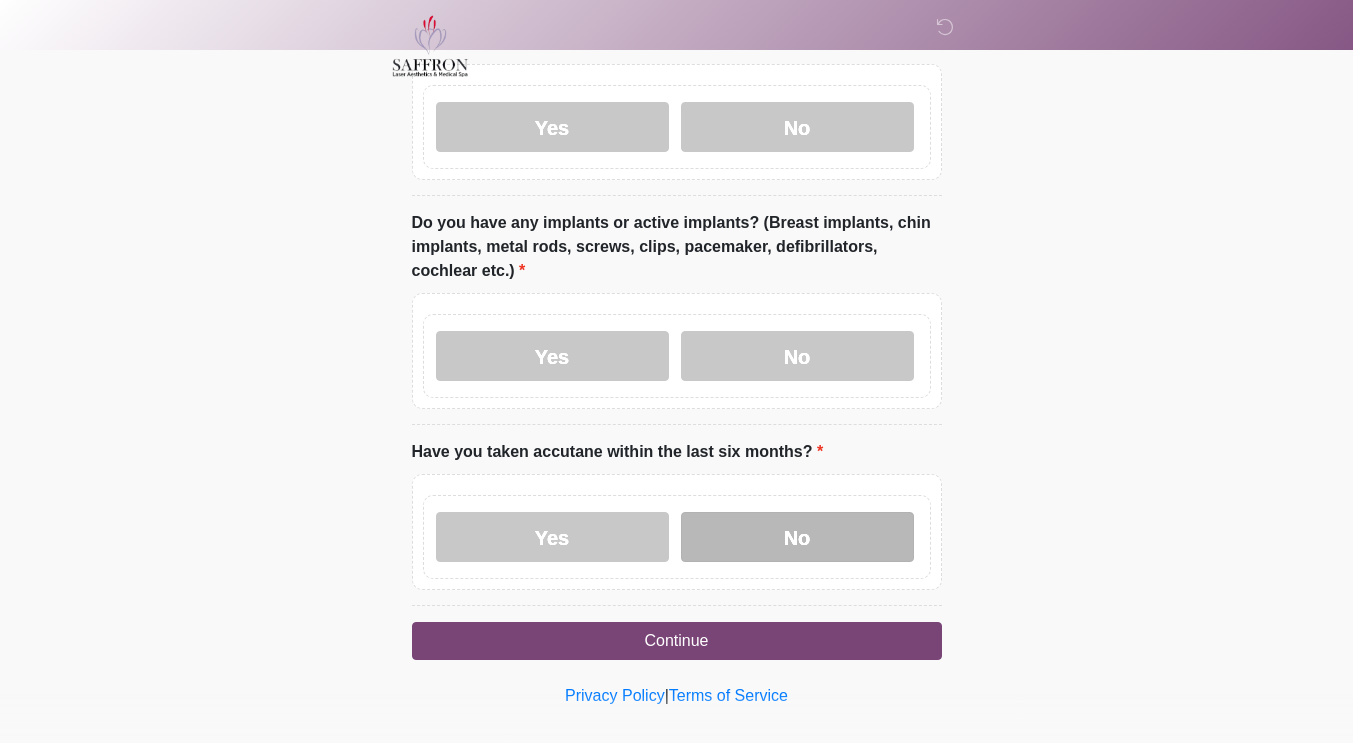 click on "No" at bounding box center [797, 537] 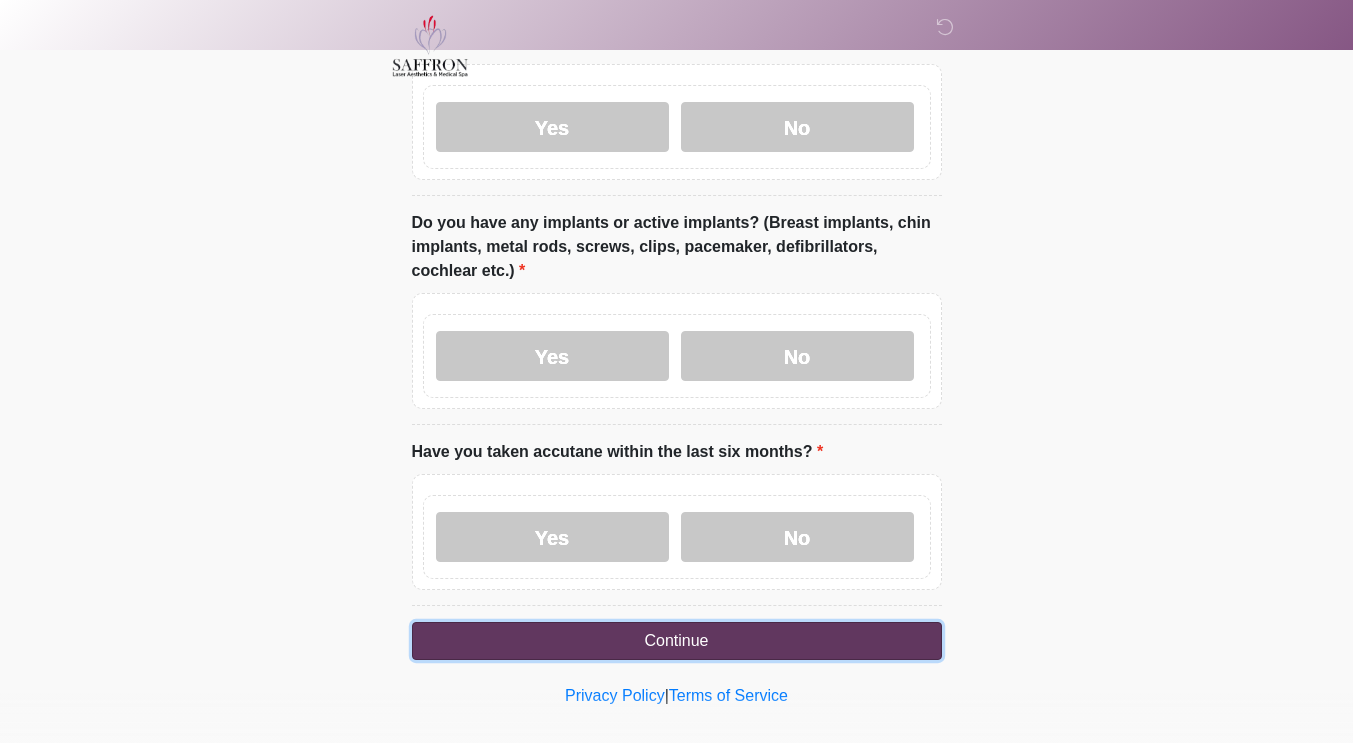 click on "Continue" at bounding box center [677, 641] 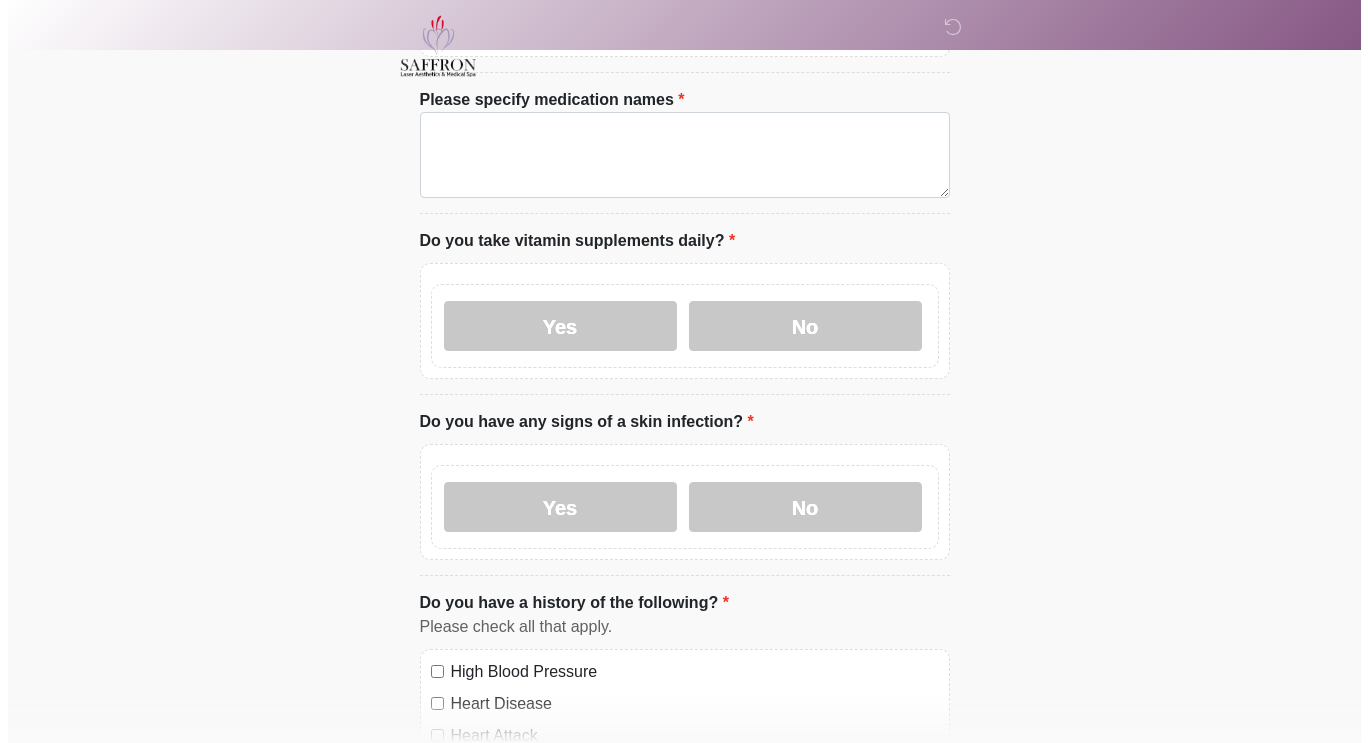 scroll, scrollTop: 0, scrollLeft: 0, axis: both 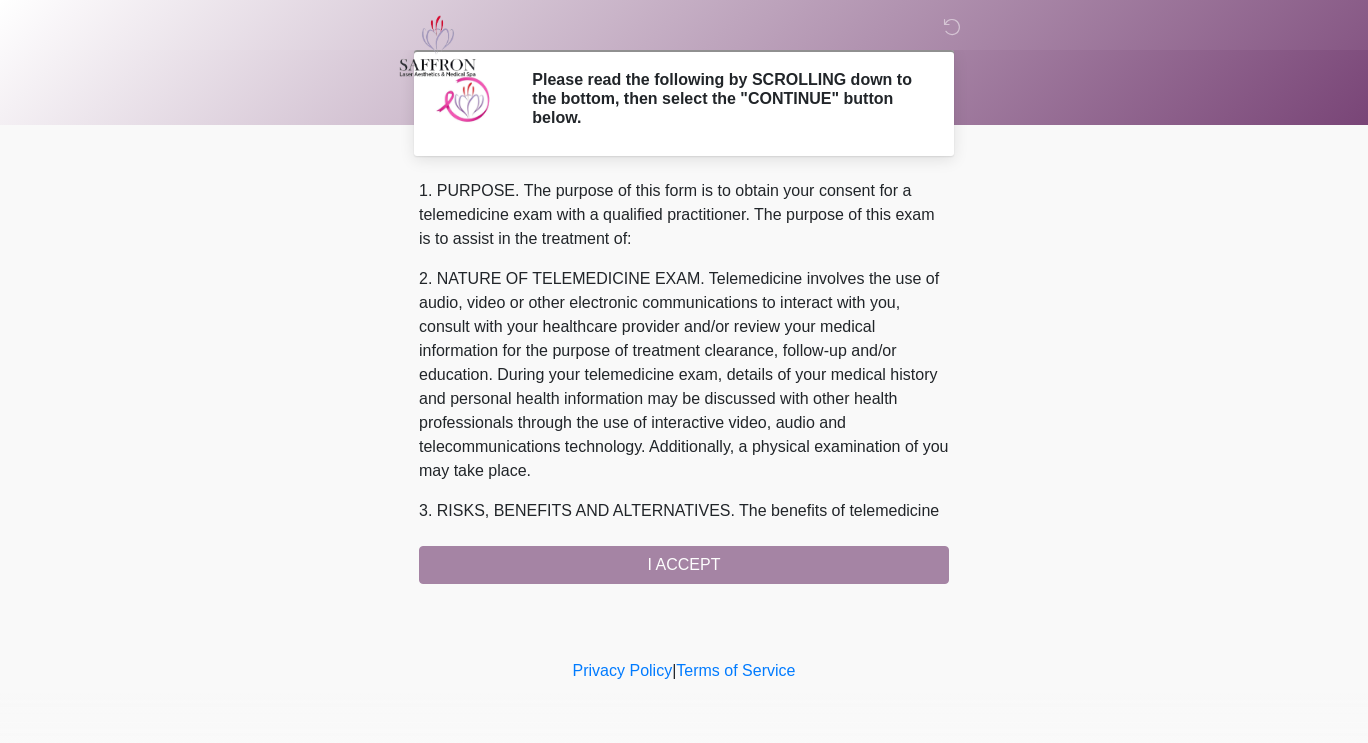 click on "1. PURPOSE. The purpose of this form is to obtain your consent for a telemedicine exam with a qualified practitioner. The purpose of this exam is to assist in the treatment of: 2. NATURE OF TELEMEDICINE EXAM. Telemedicine involves the use of audio, video or other electronic communications to interact with you, consult with your healthcare provider and/or review your medical information for the purpose of treatment clearance, follow-up and/or education. During your telemedicine exam, details of your medical history and personal health information may be discussed with other health professionals through the use of interactive video, audio and telecommunications technology. Additionally, a physical examination of you may take place. 4. HEALTHCARE INSTITUTION. Saffron Laser Aesthetics and Medical Spa has medical and non-medical technical personnel who may participate in the telemedicine exam to aid in the audio/video link with the qualified practitioner.
I ACCEPT" at bounding box center (684, 381) 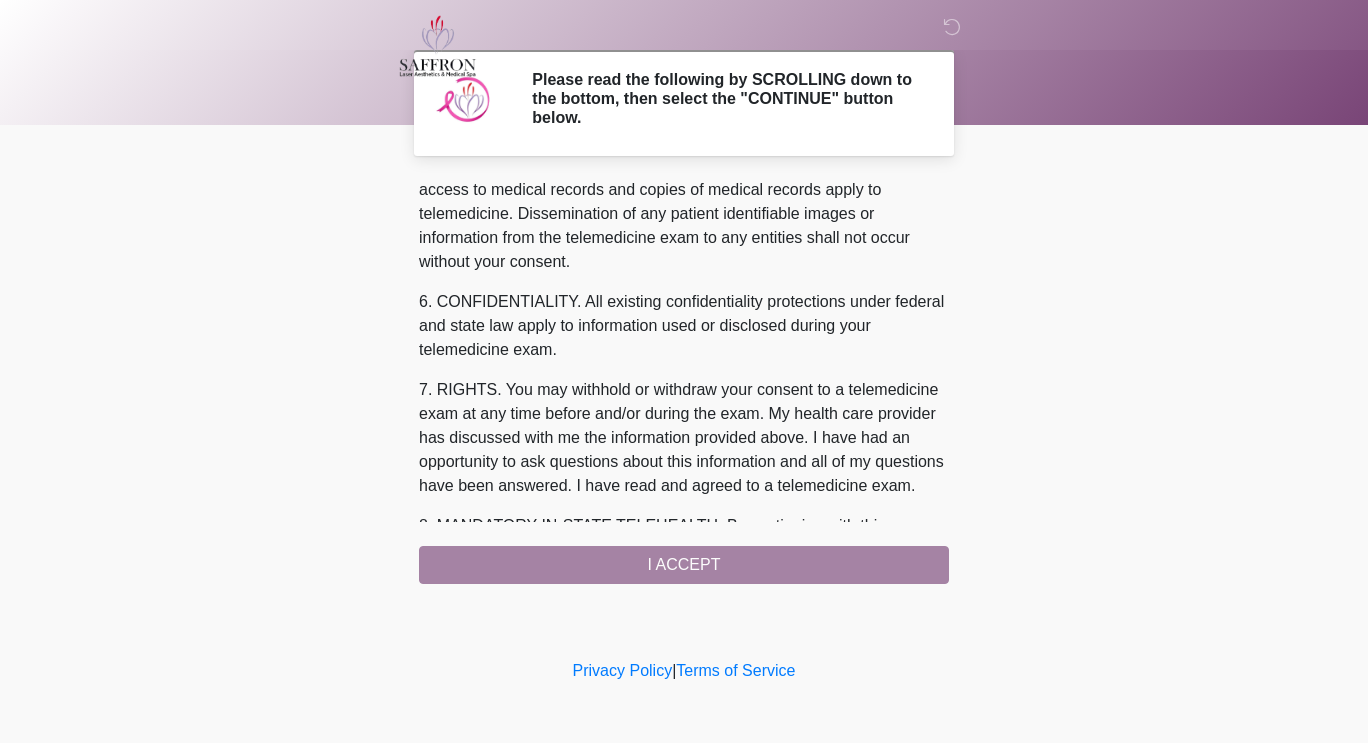 scroll, scrollTop: 841, scrollLeft: 0, axis: vertical 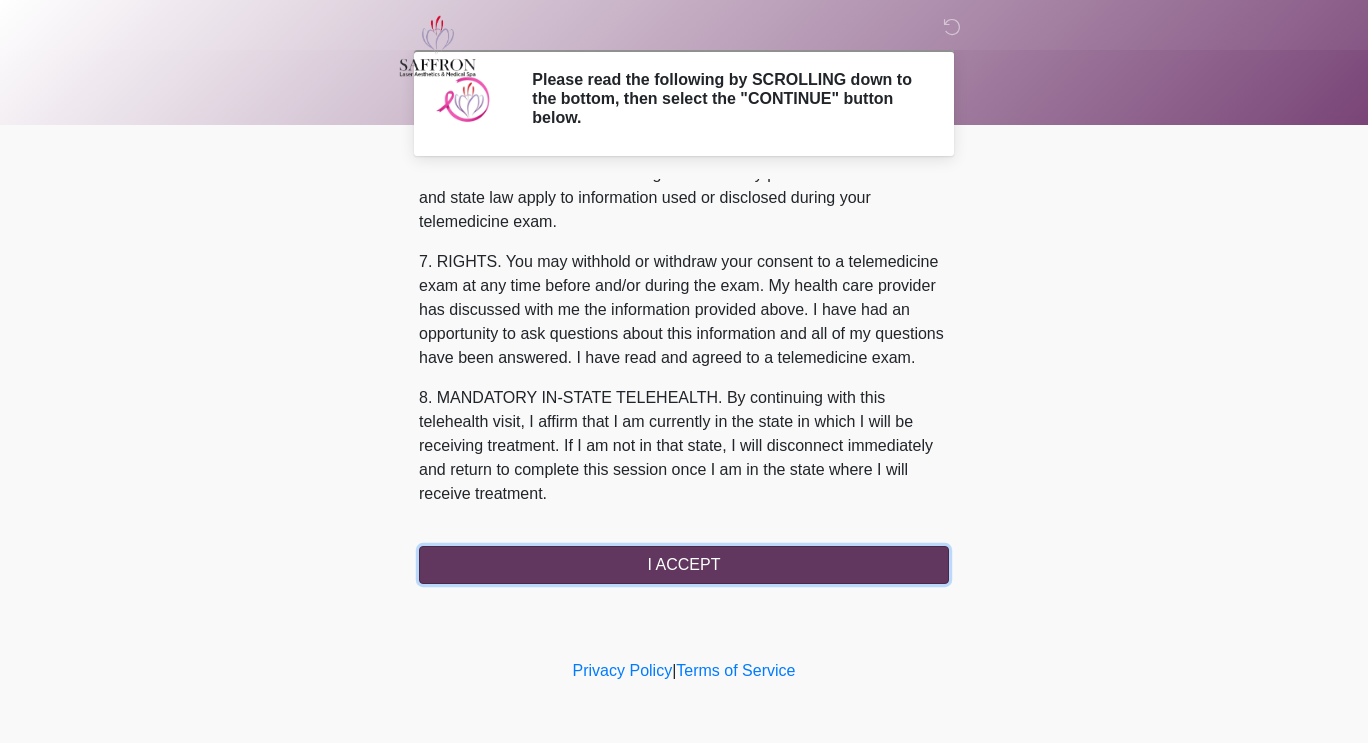 click on "I ACCEPT" at bounding box center [684, 565] 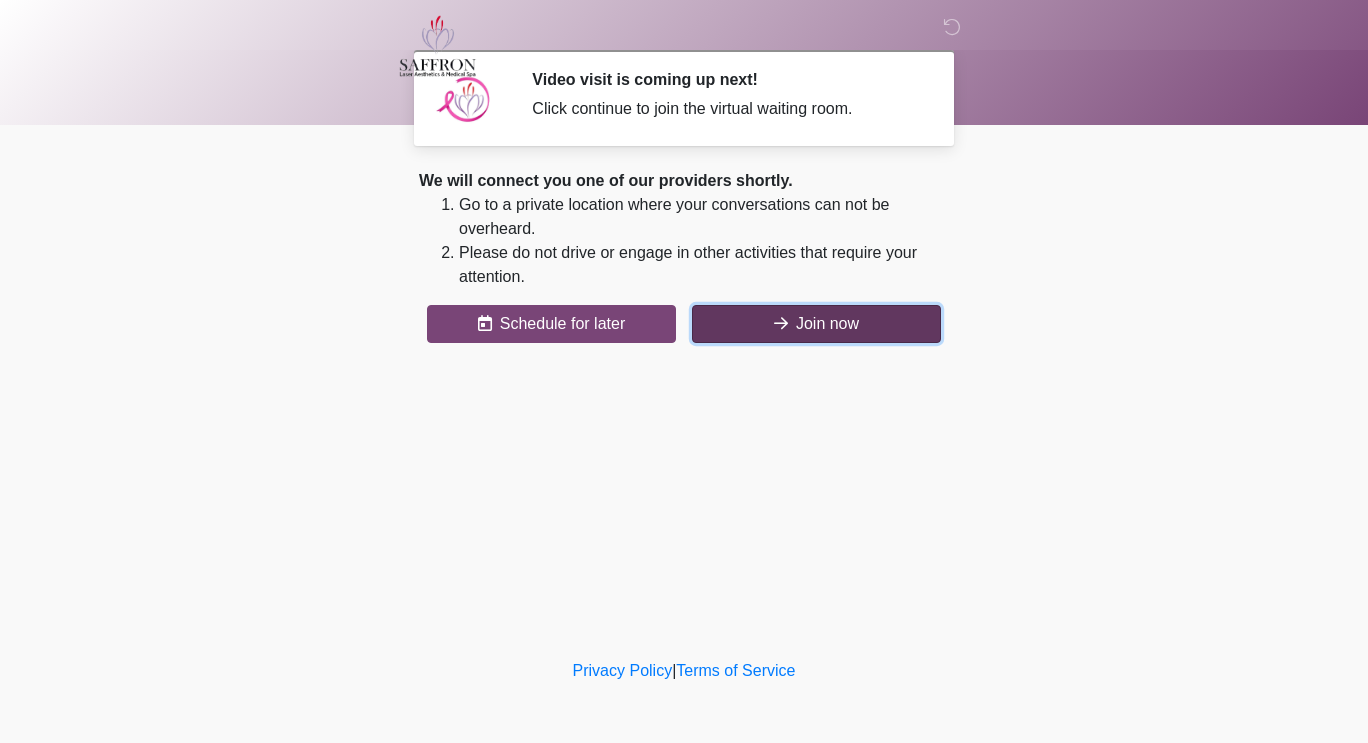 click on "Join now" at bounding box center (816, 324) 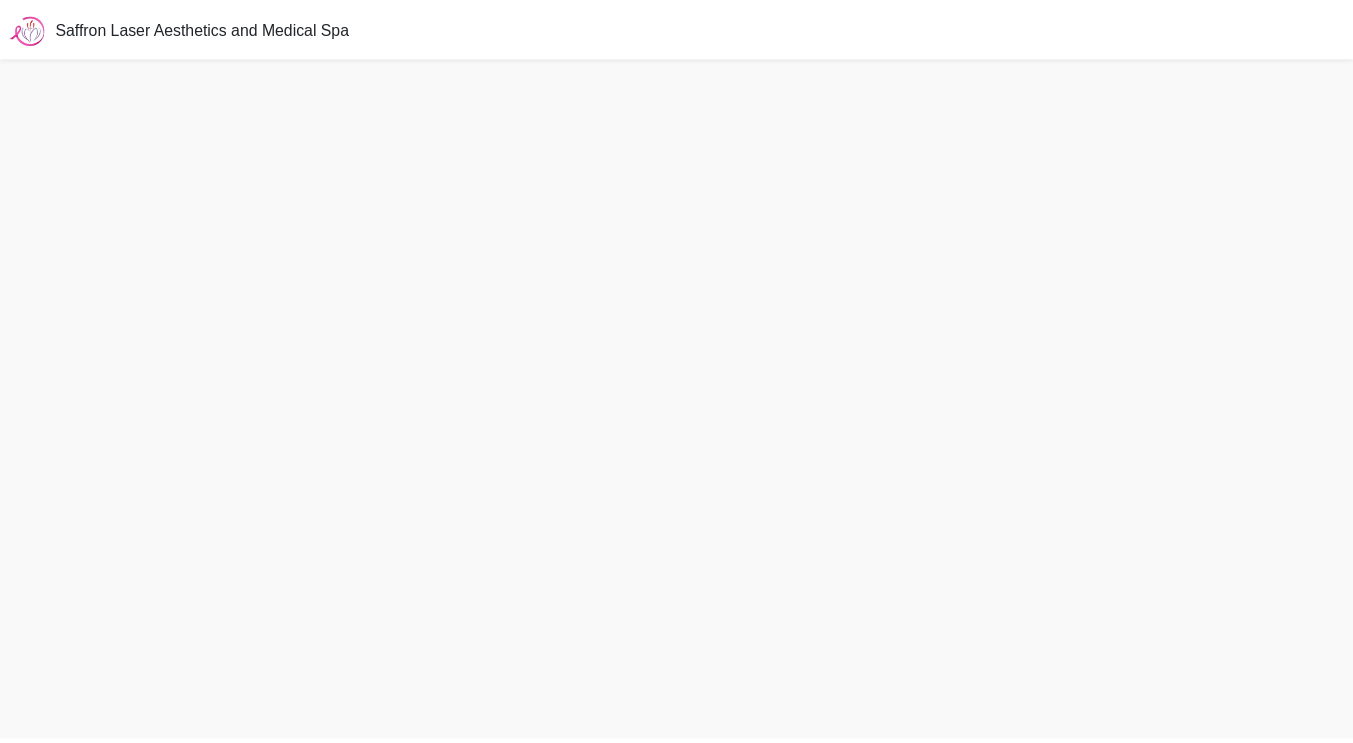 scroll, scrollTop: 0, scrollLeft: 0, axis: both 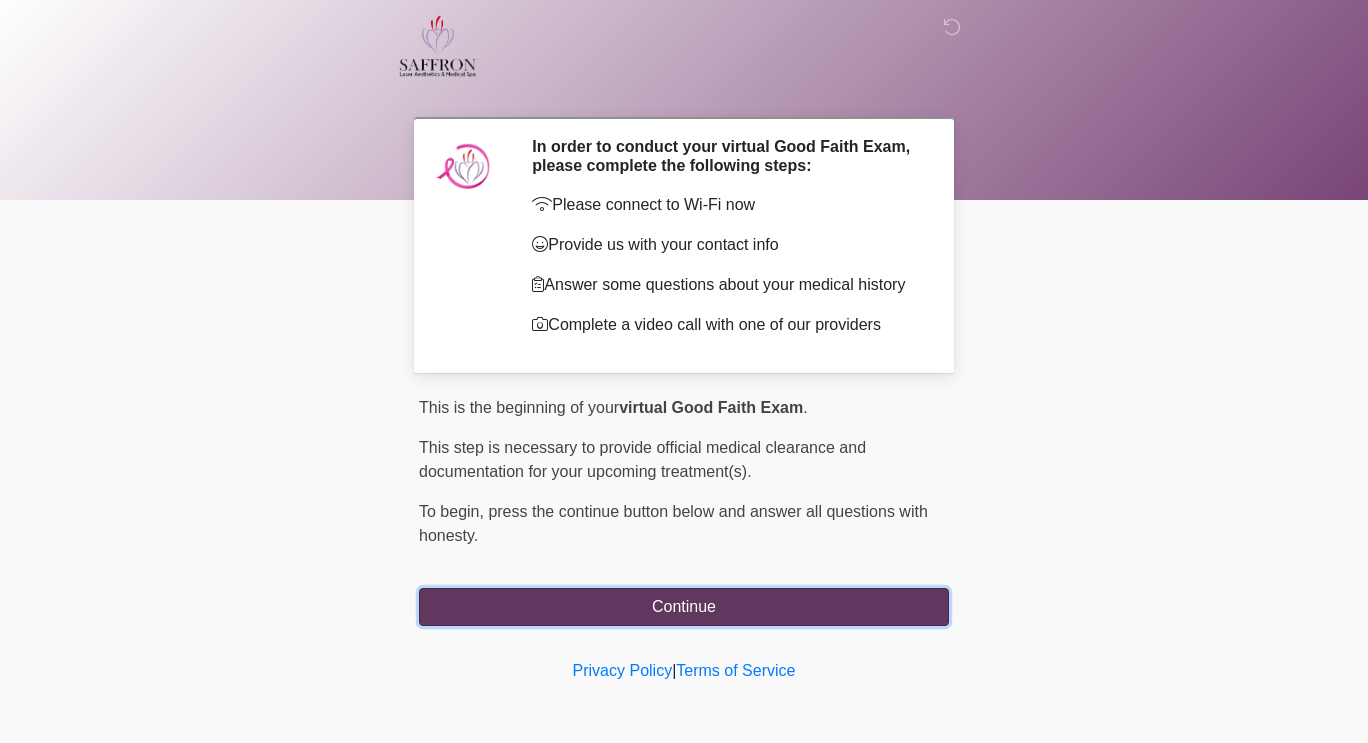 click on "Continue" at bounding box center (684, 607) 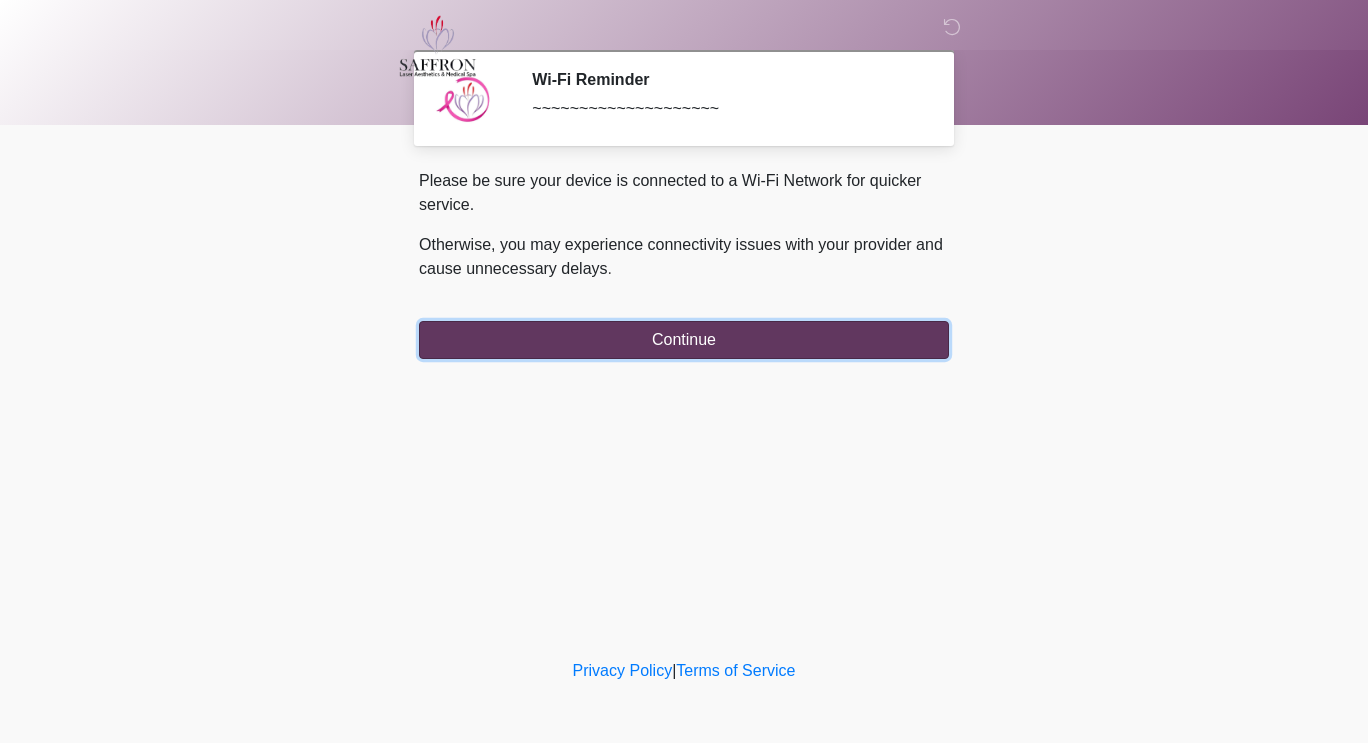 click on "Continue" at bounding box center (684, 340) 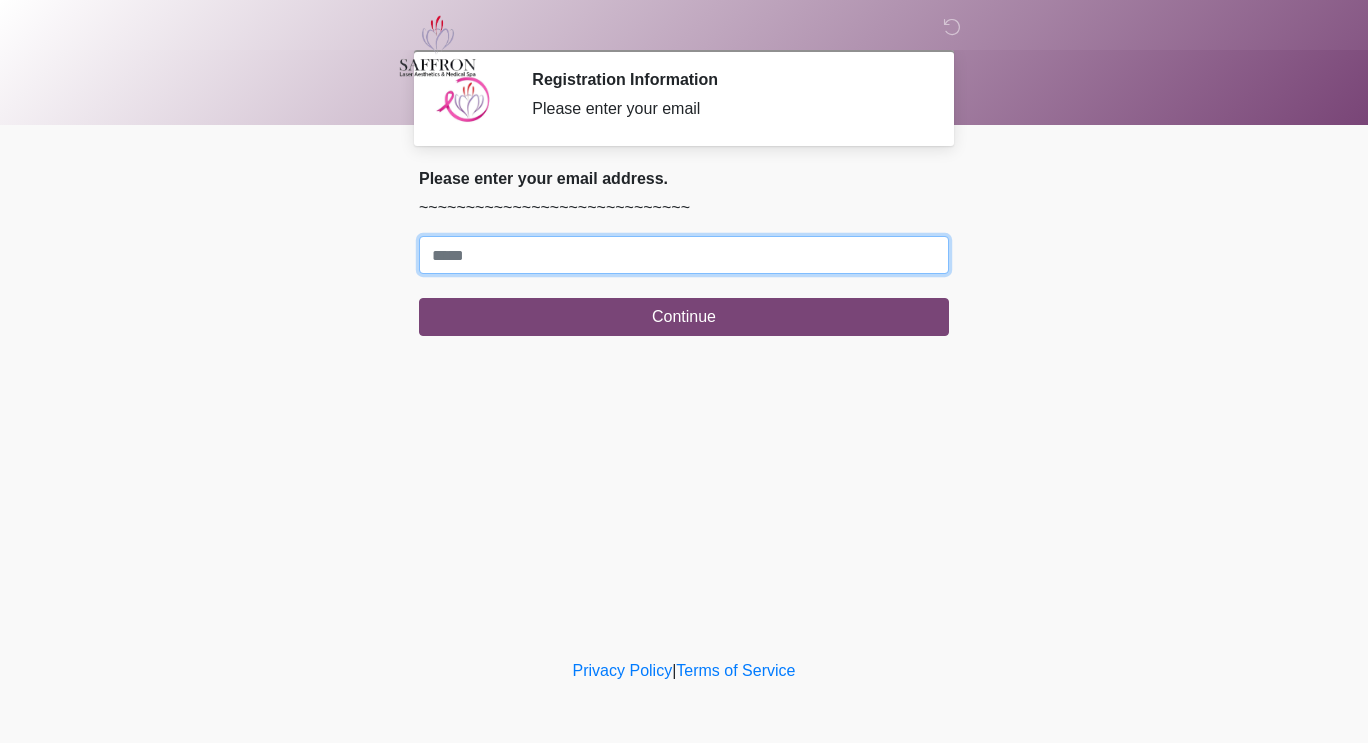 click on "Where should we email your treatment plan?" at bounding box center (684, 255) 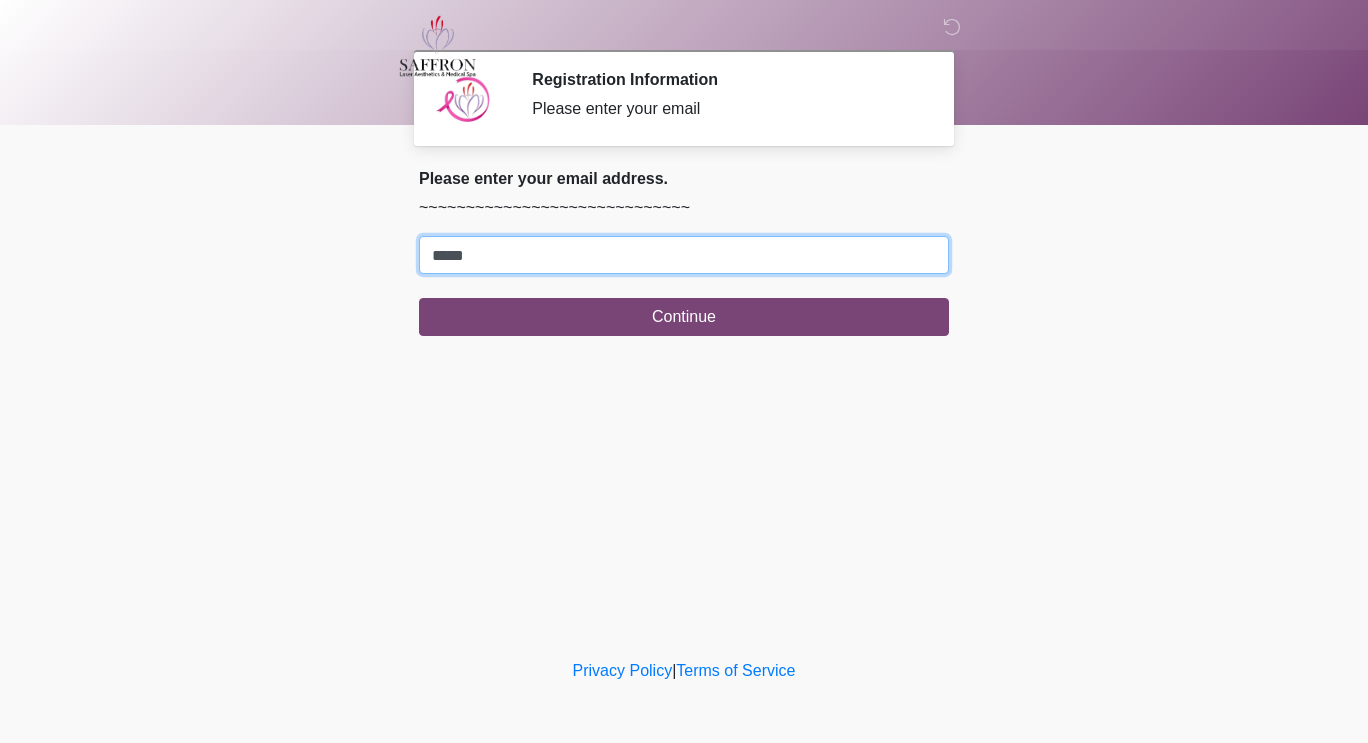 type on "**********" 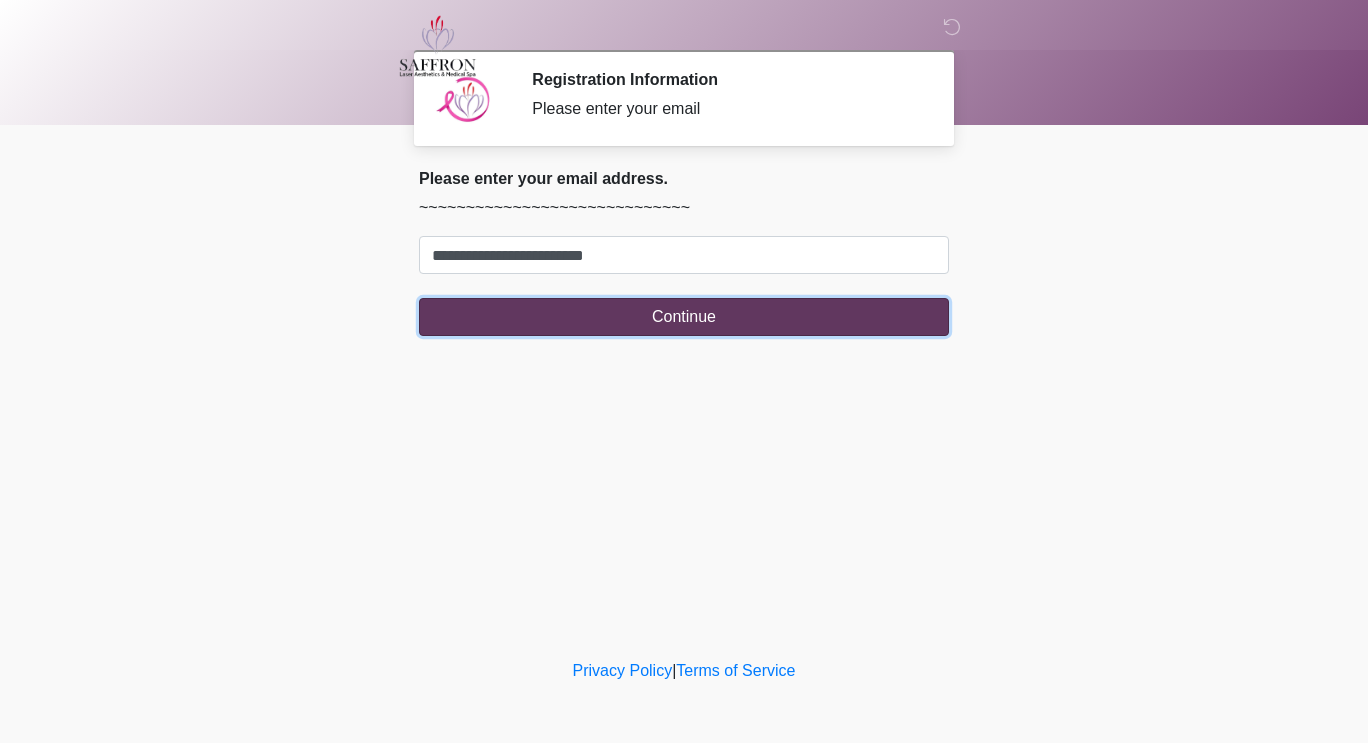 click on "Continue" at bounding box center (684, 317) 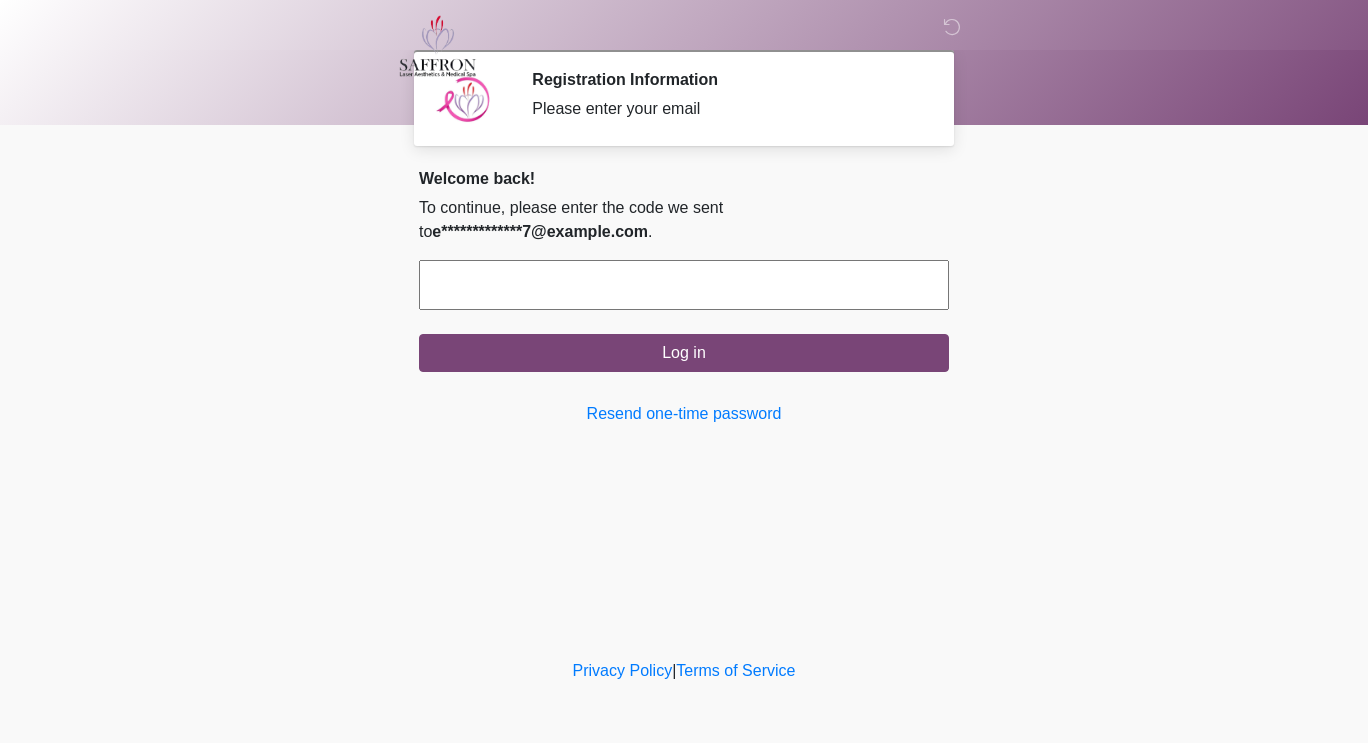 click at bounding box center (684, 285) 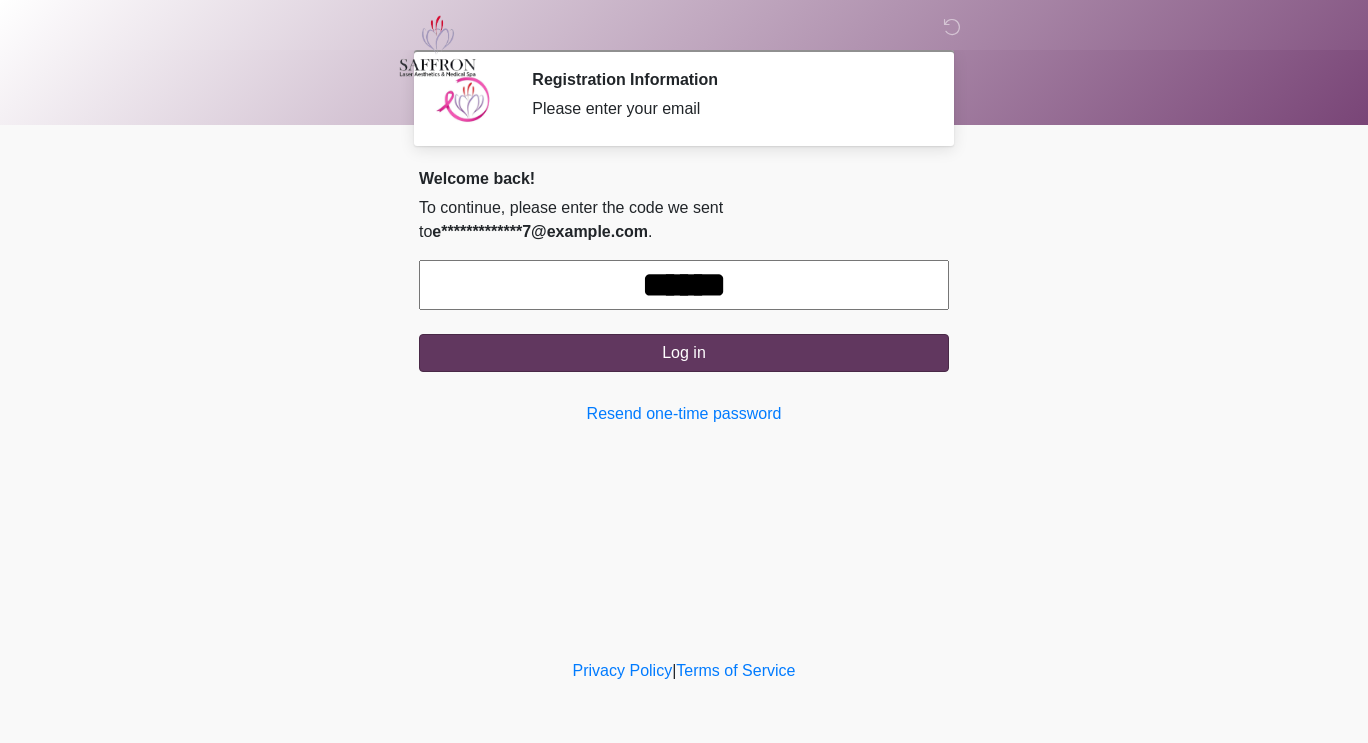 type on "******" 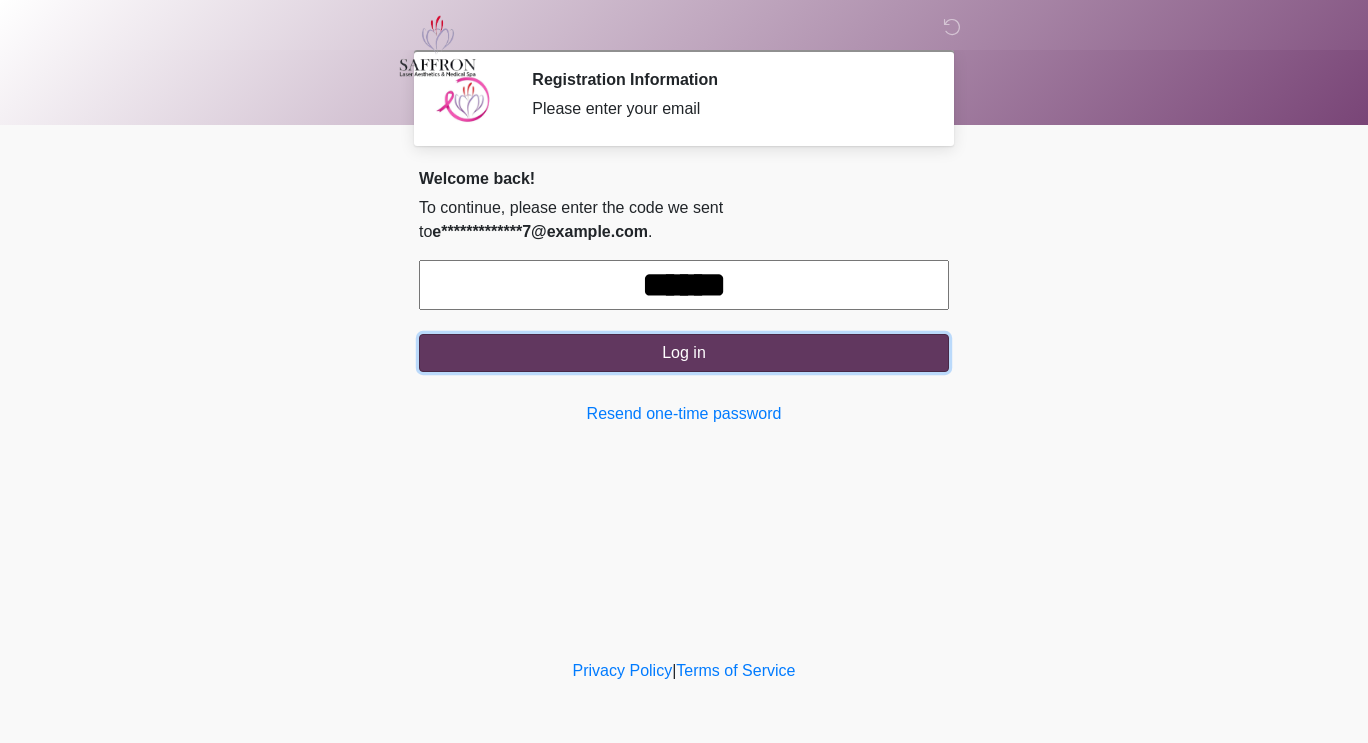 click on "Log in" at bounding box center (684, 353) 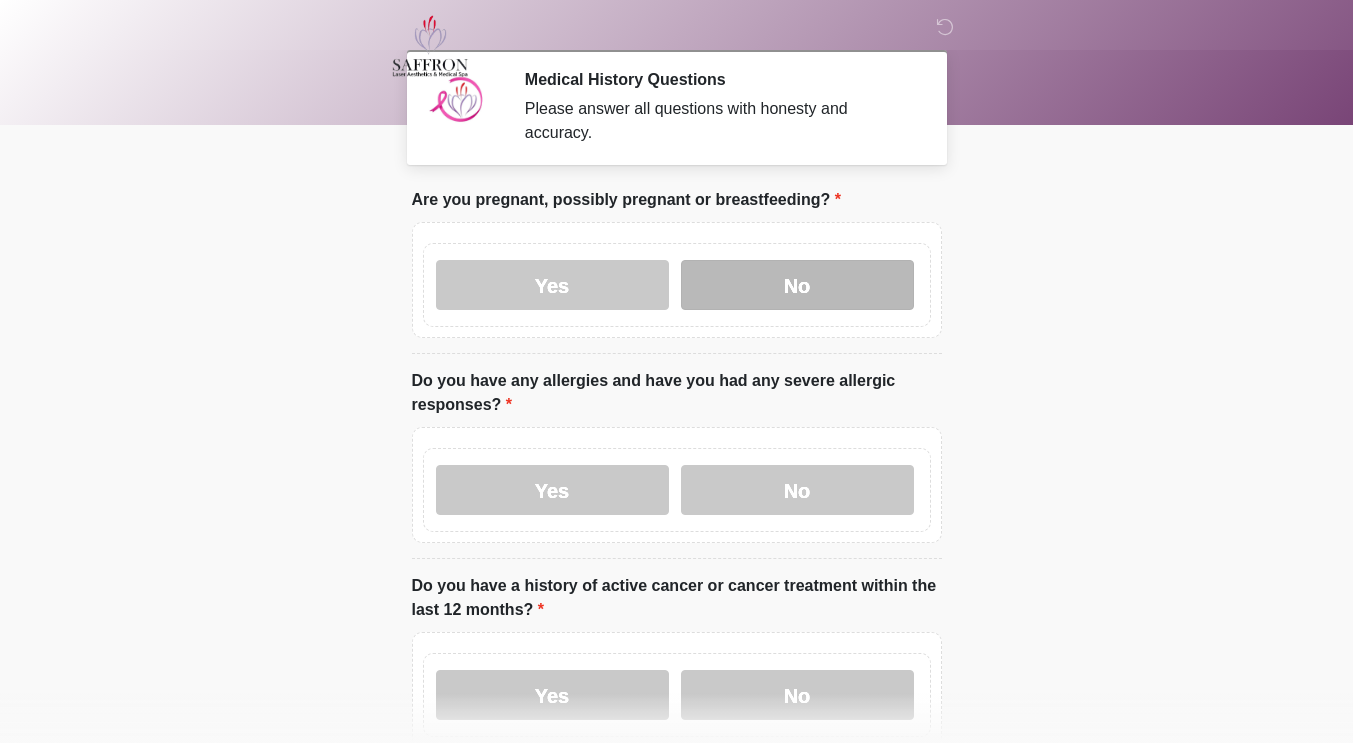 click on "No" at bounding box center [797, 285] 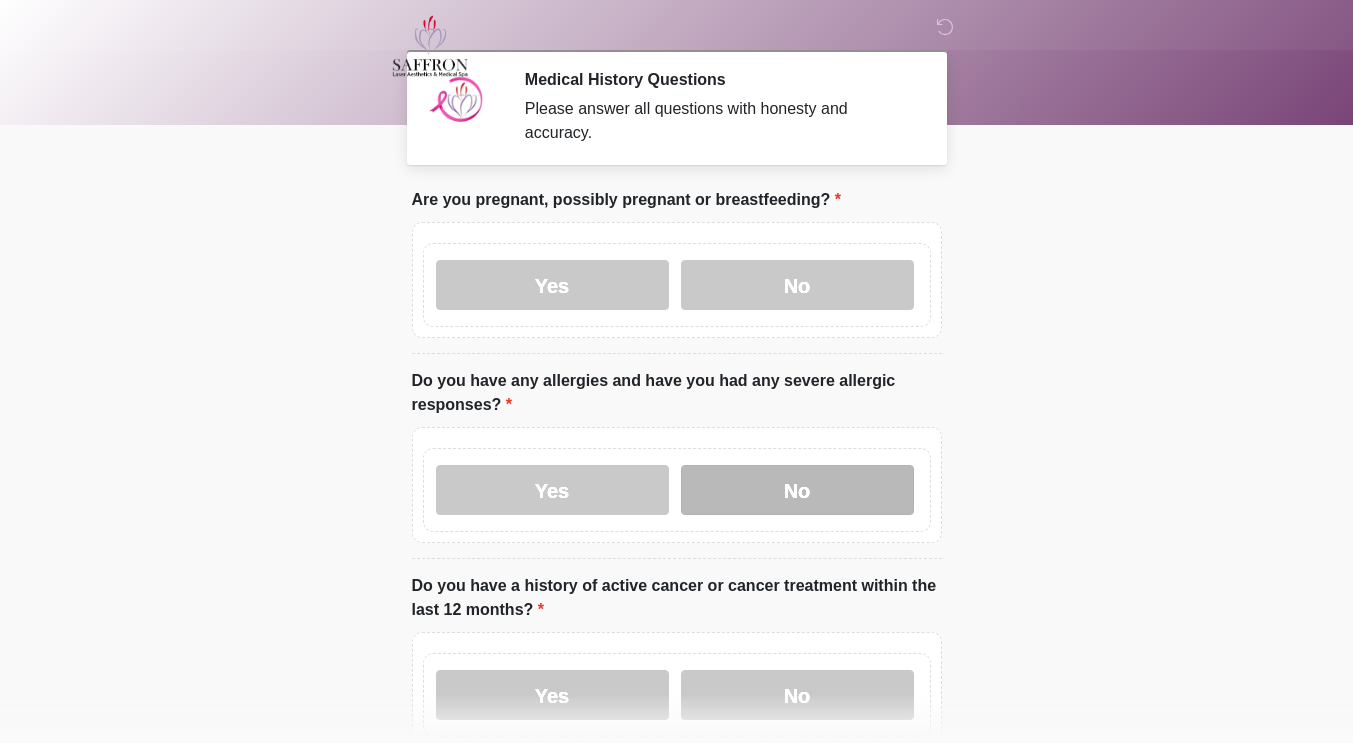 click on "No" at bounding box center (797, 490) 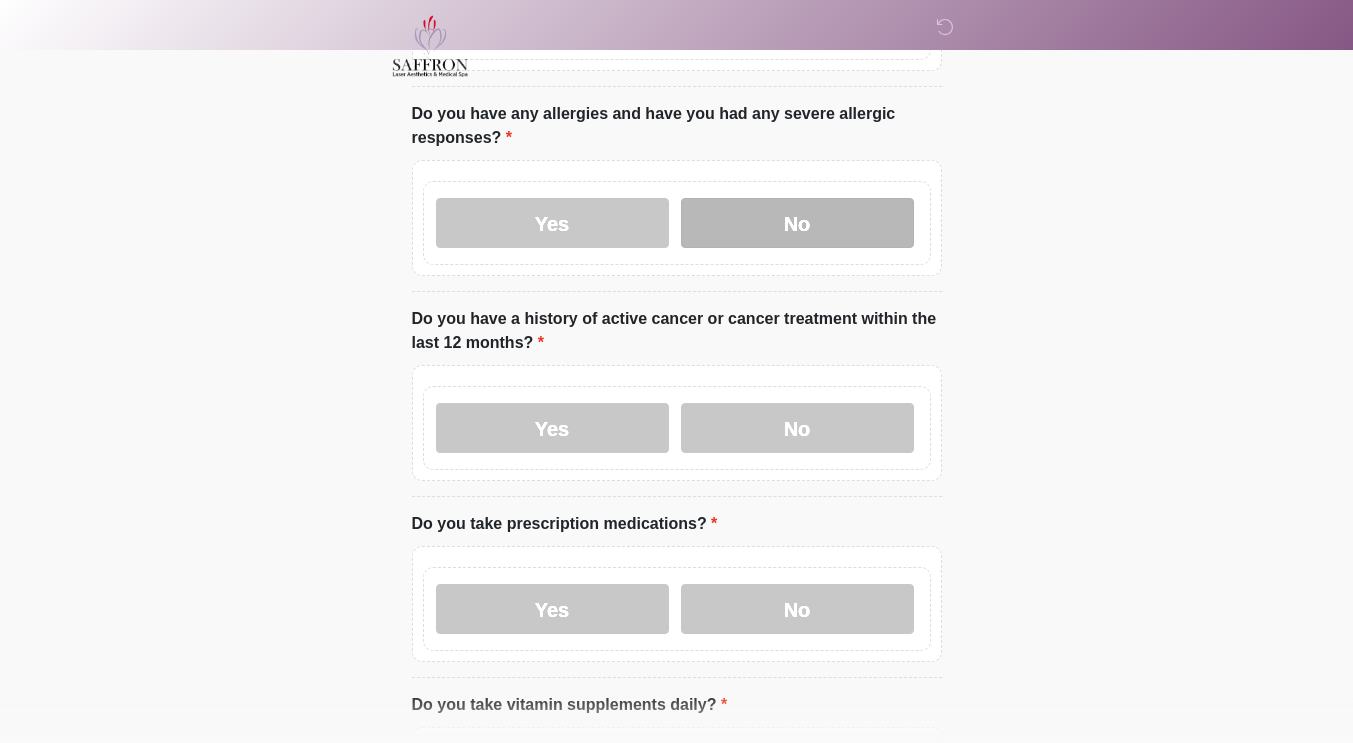 scroll, scrollTop: 267, scrollLeft: 0, axis: vertical 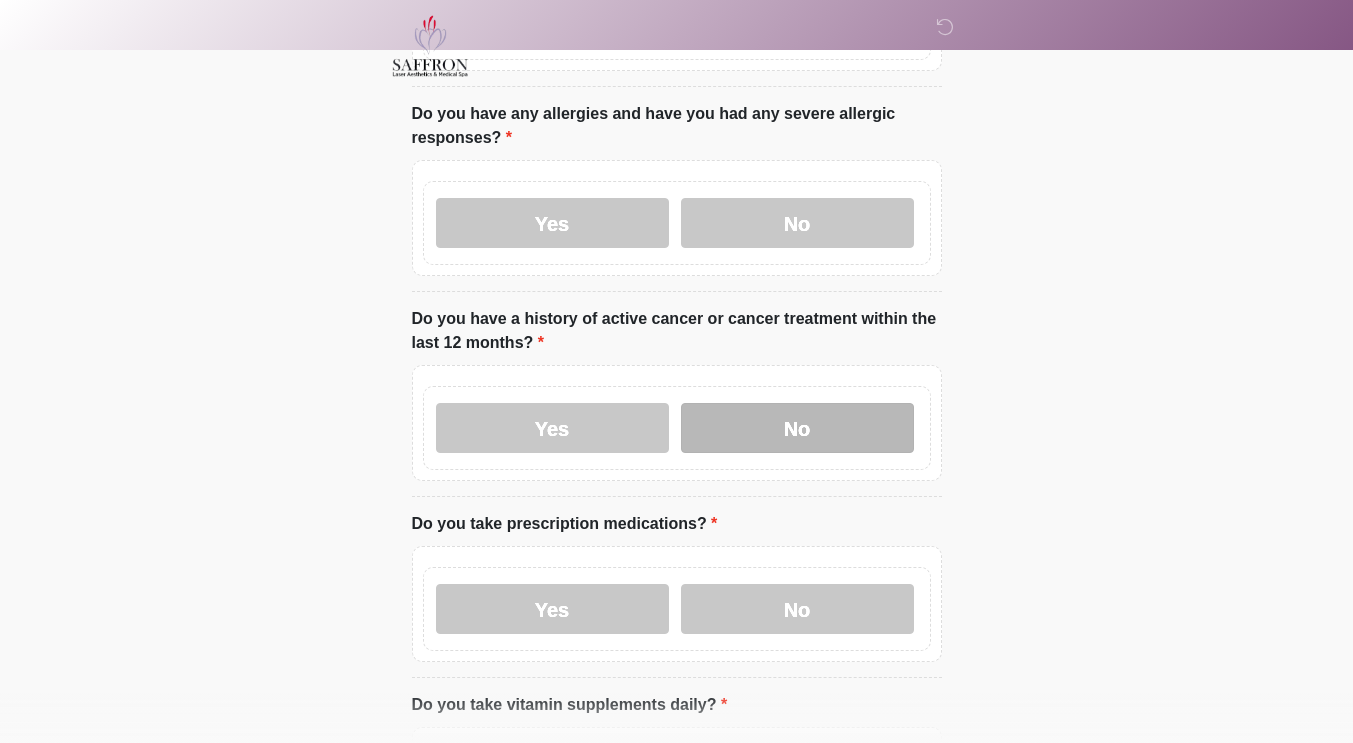 click on "No" at bounding box center (797, 428) 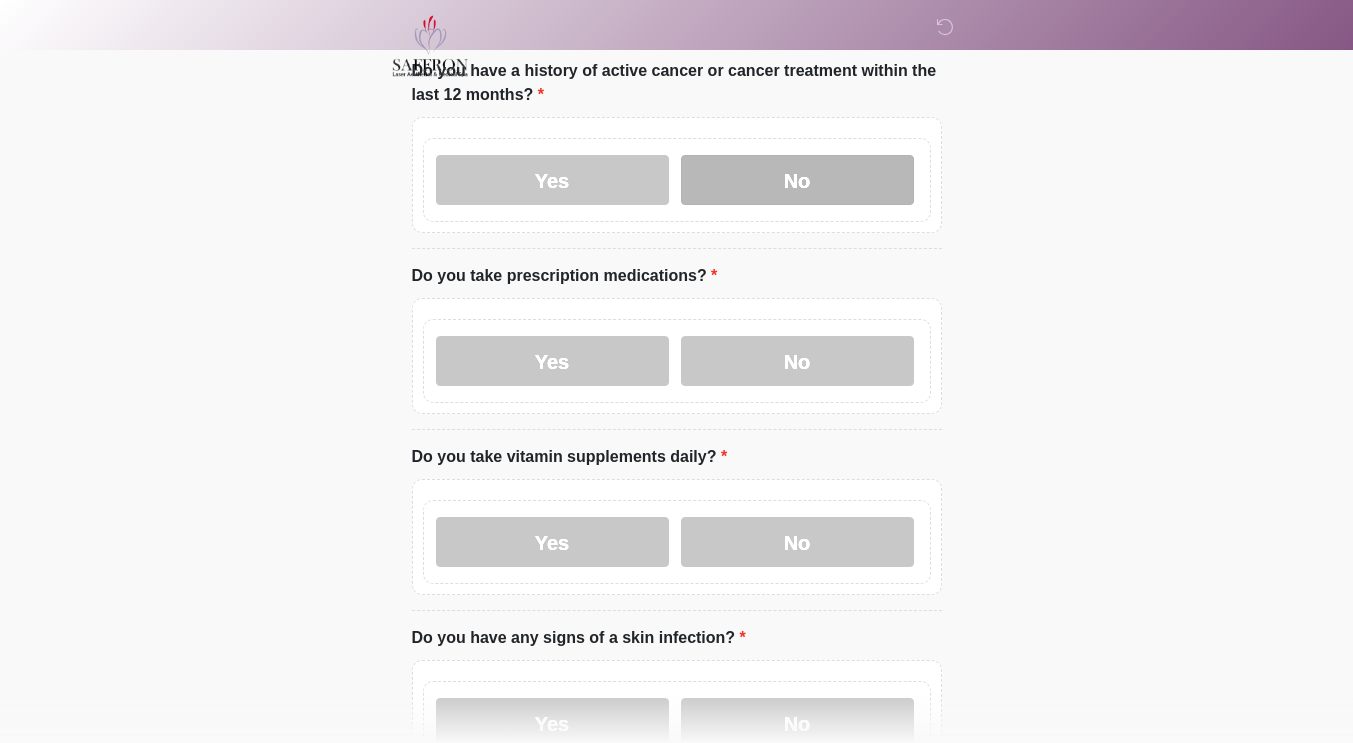 scroll, scrollTop: 547, scrollLeft: 0, axis: vertical 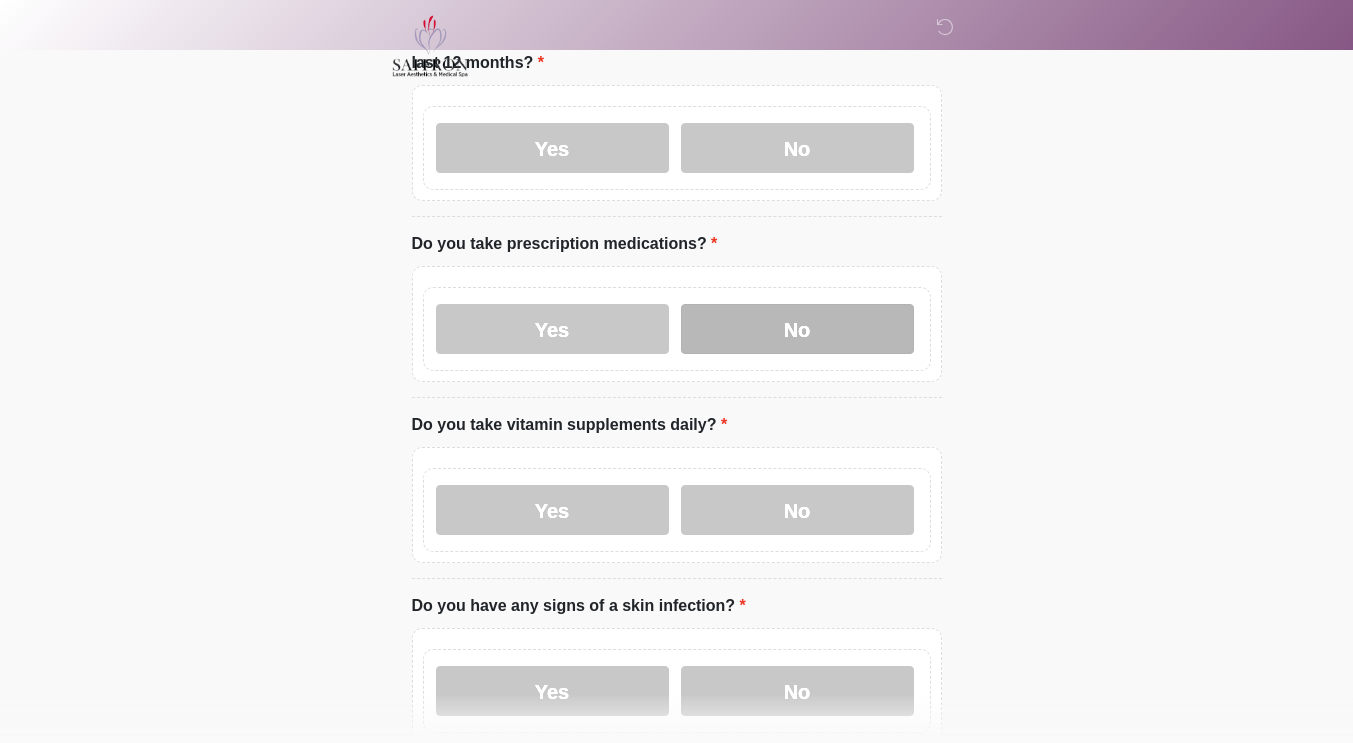 click on "No" at bounding box center [797, 329] 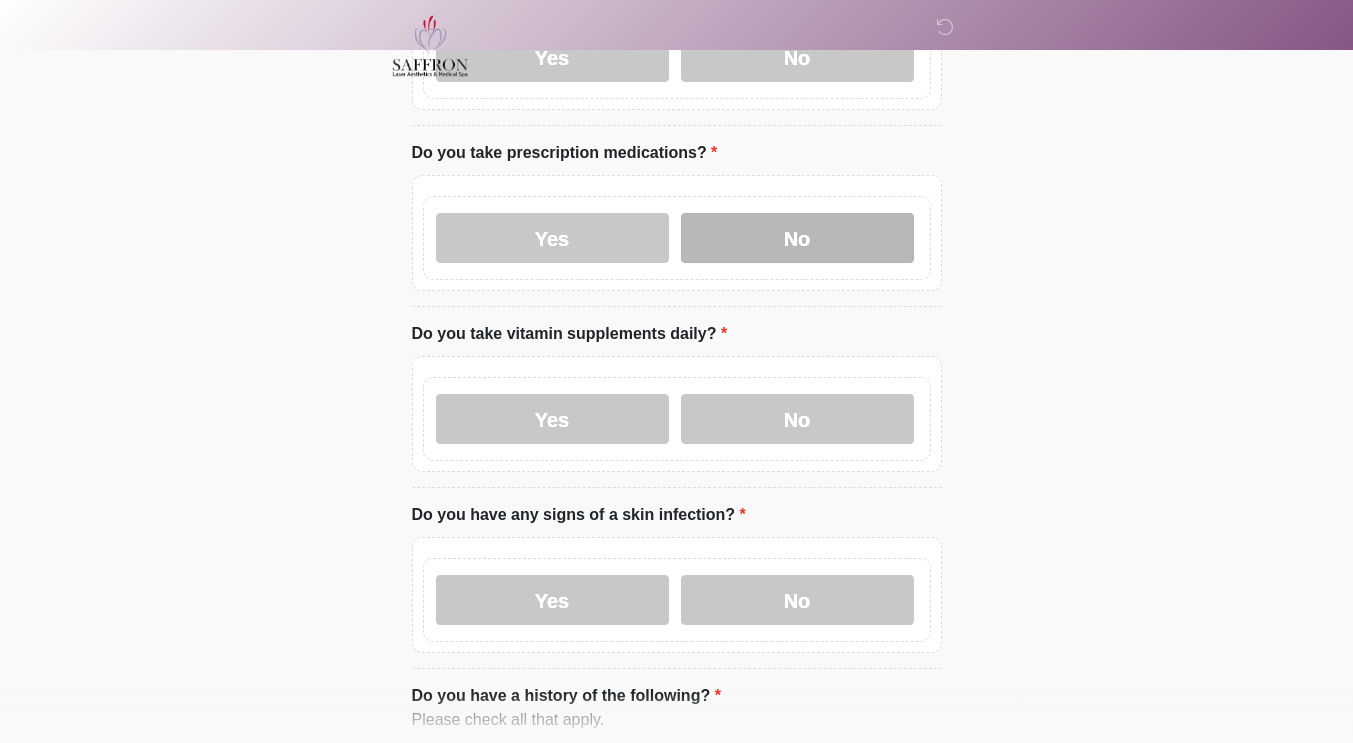 scroll, scrollTop: 745, scrollLeft: 0, axis: vertical 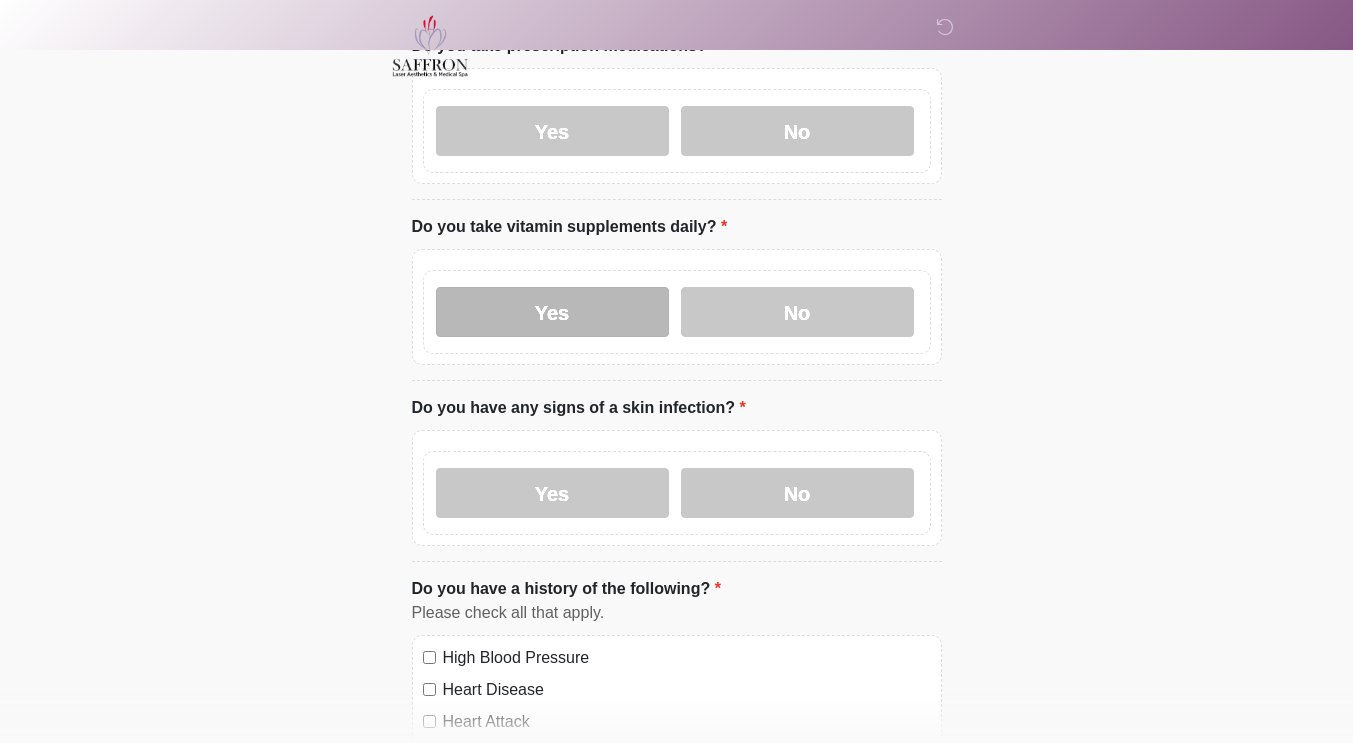 click on "Yes" at bounding box center (552, 312) 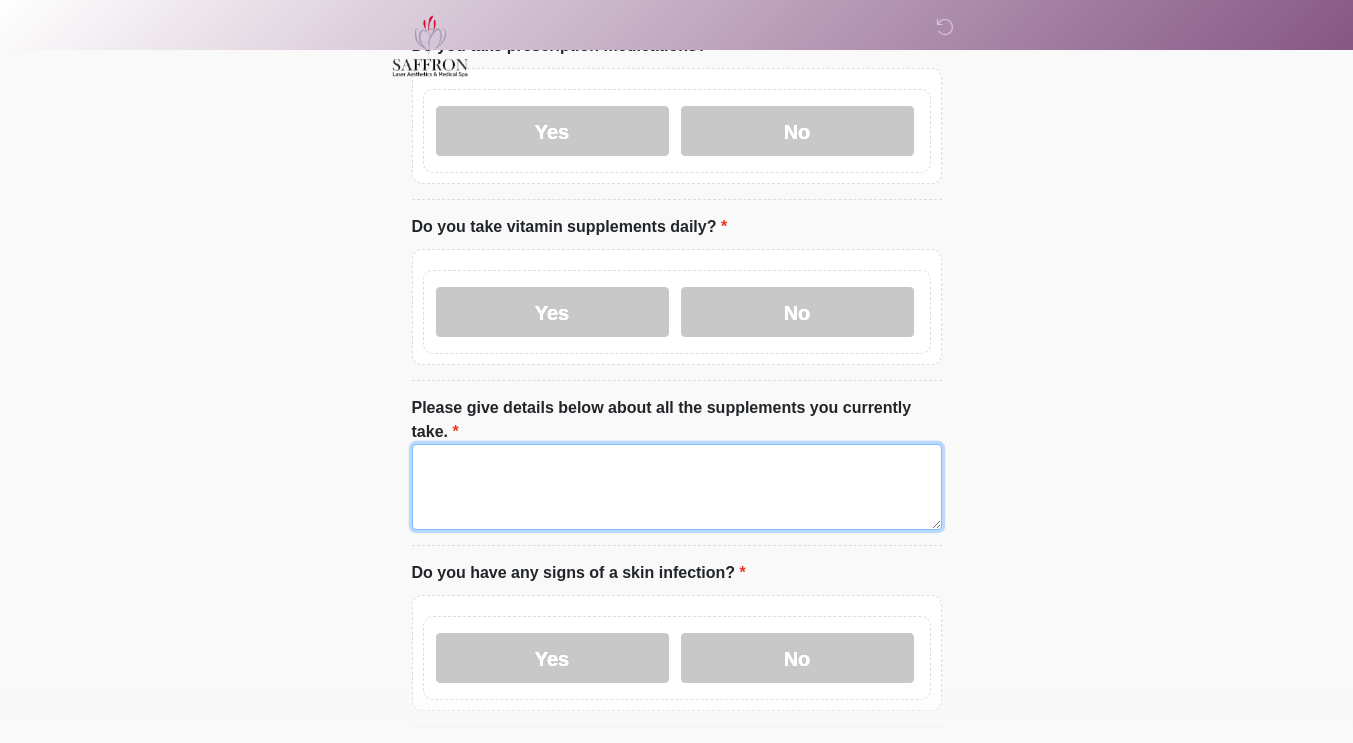 click on "Please give details below about all the supplements you currently take." at bounding box center [677, 487] 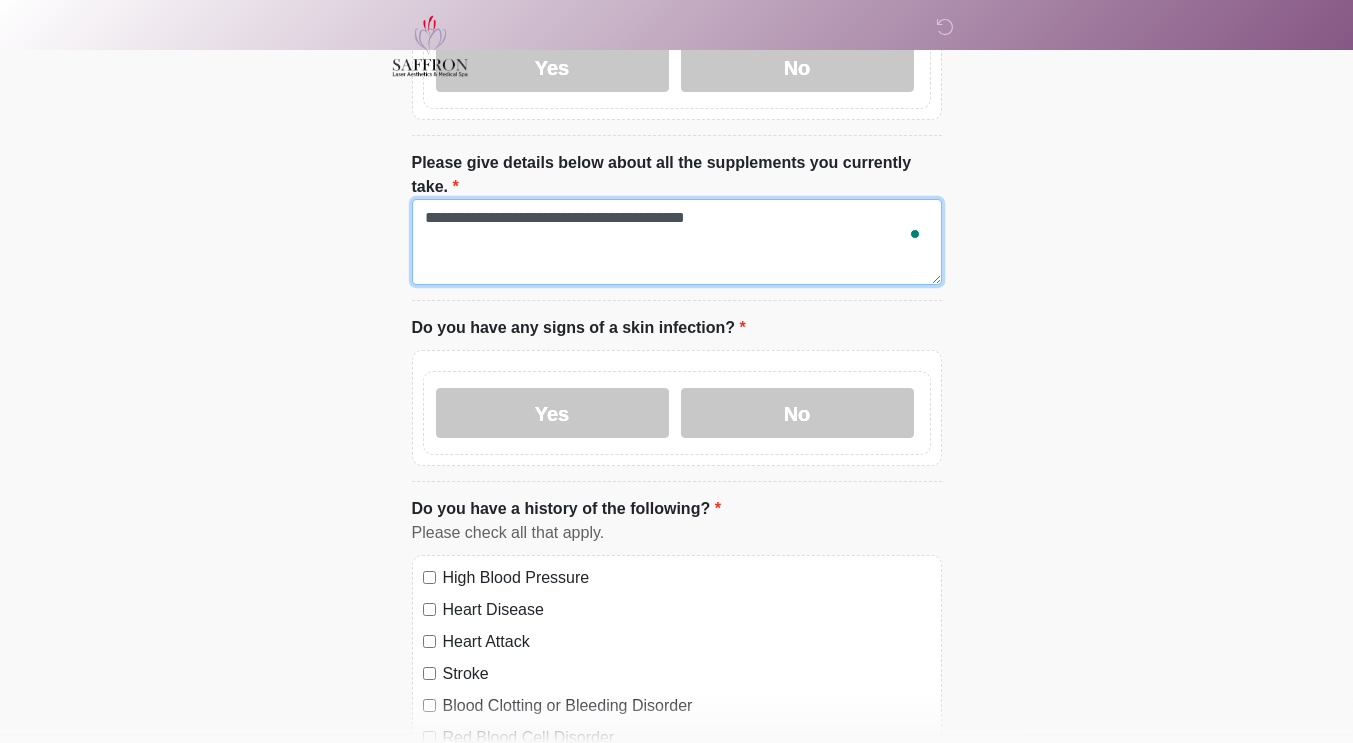 scroll, scrollTop: 994, scrollLeft: 0, axis: vertical 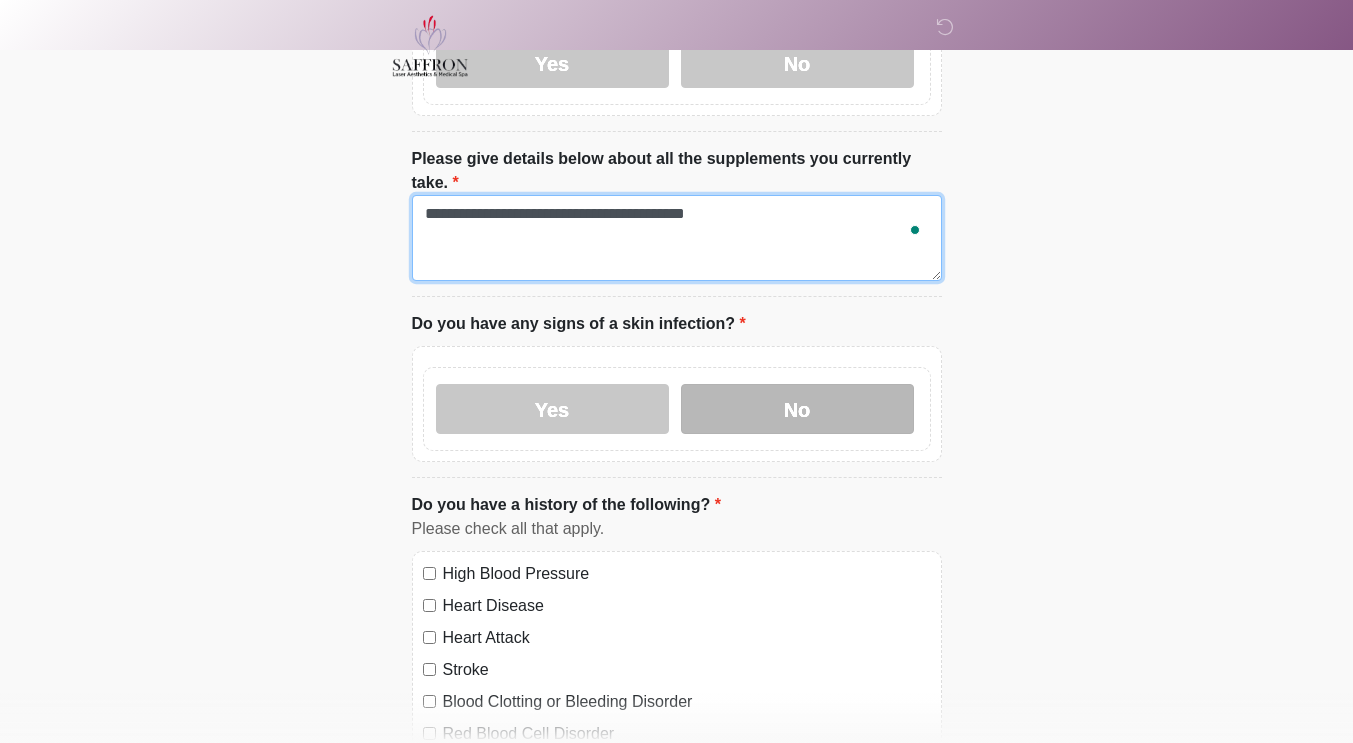 type on "**********" 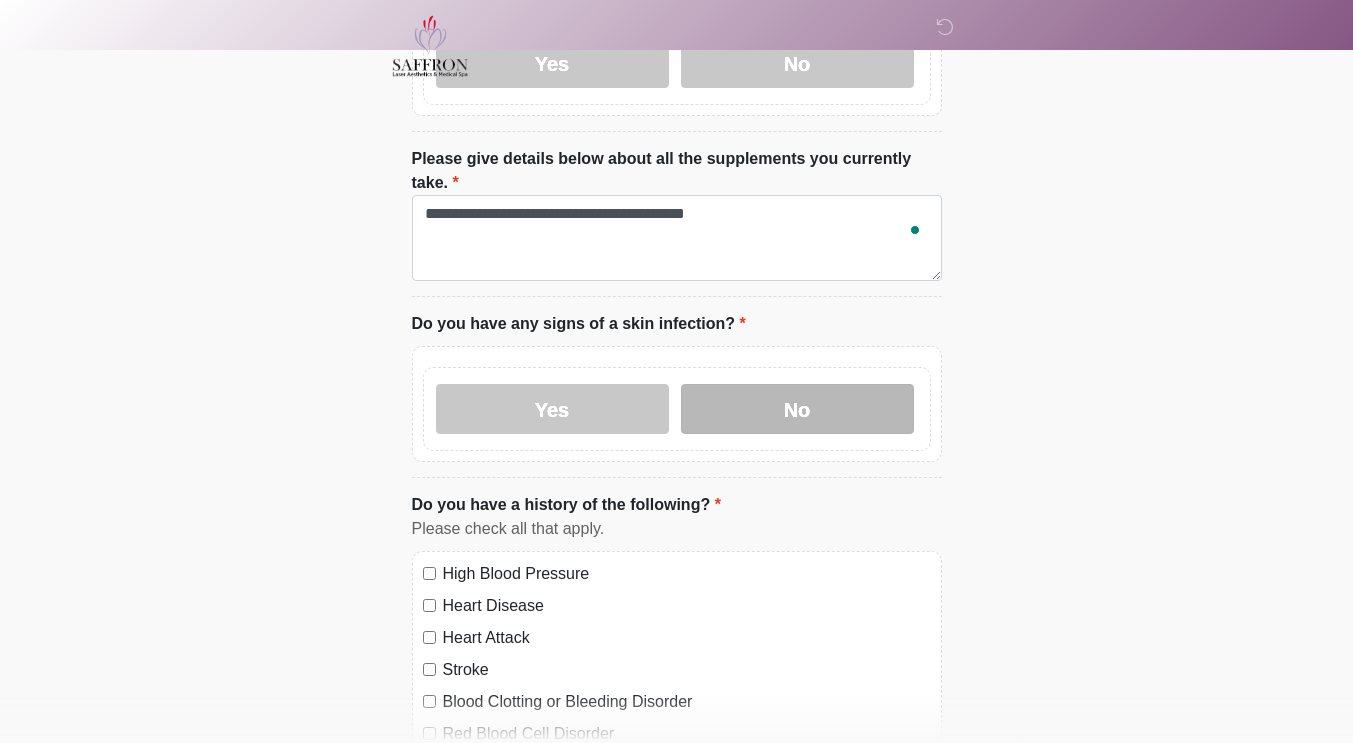 click on "No" at bounding box center [797, 409] 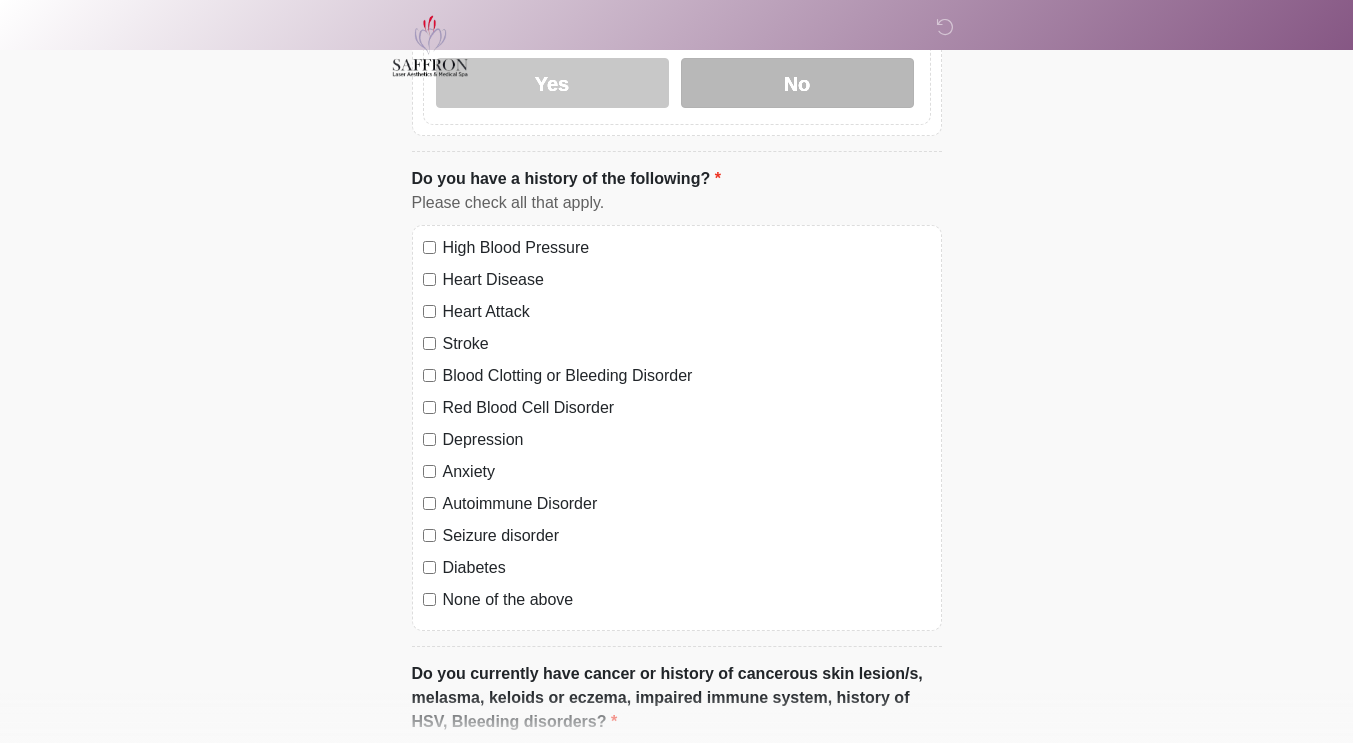 scroll, scrollTop: 1320, scrollLeft: 0, axis: vertical 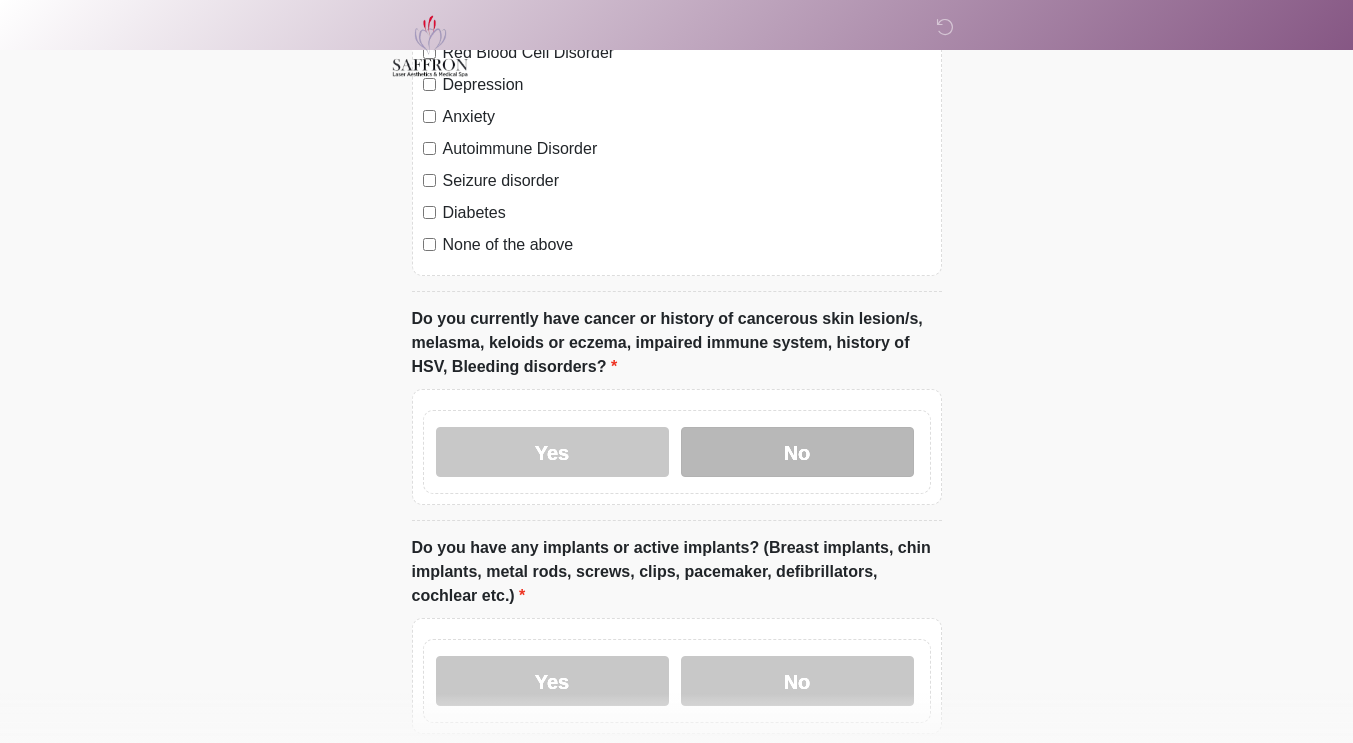 click on "No" at bounding box center [797, 452] 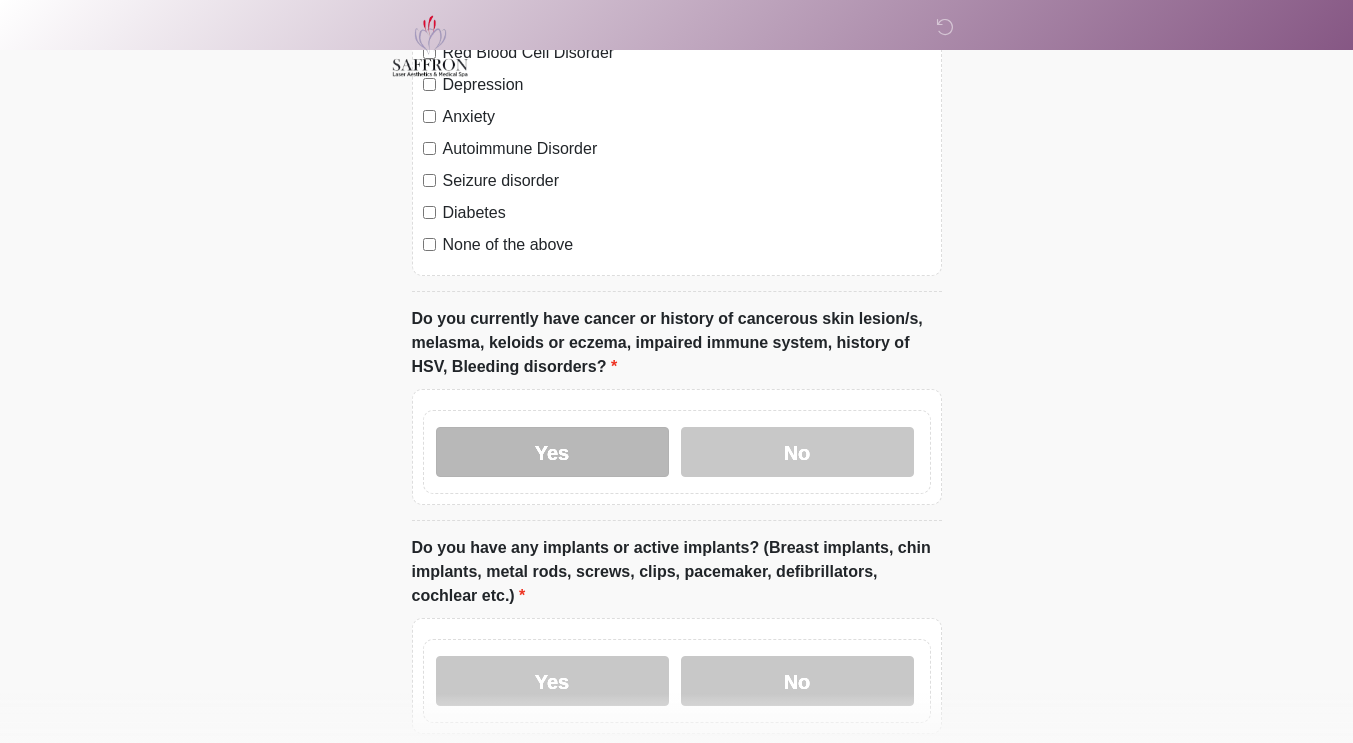 click on "Yes" at bounding box center [552, 452] 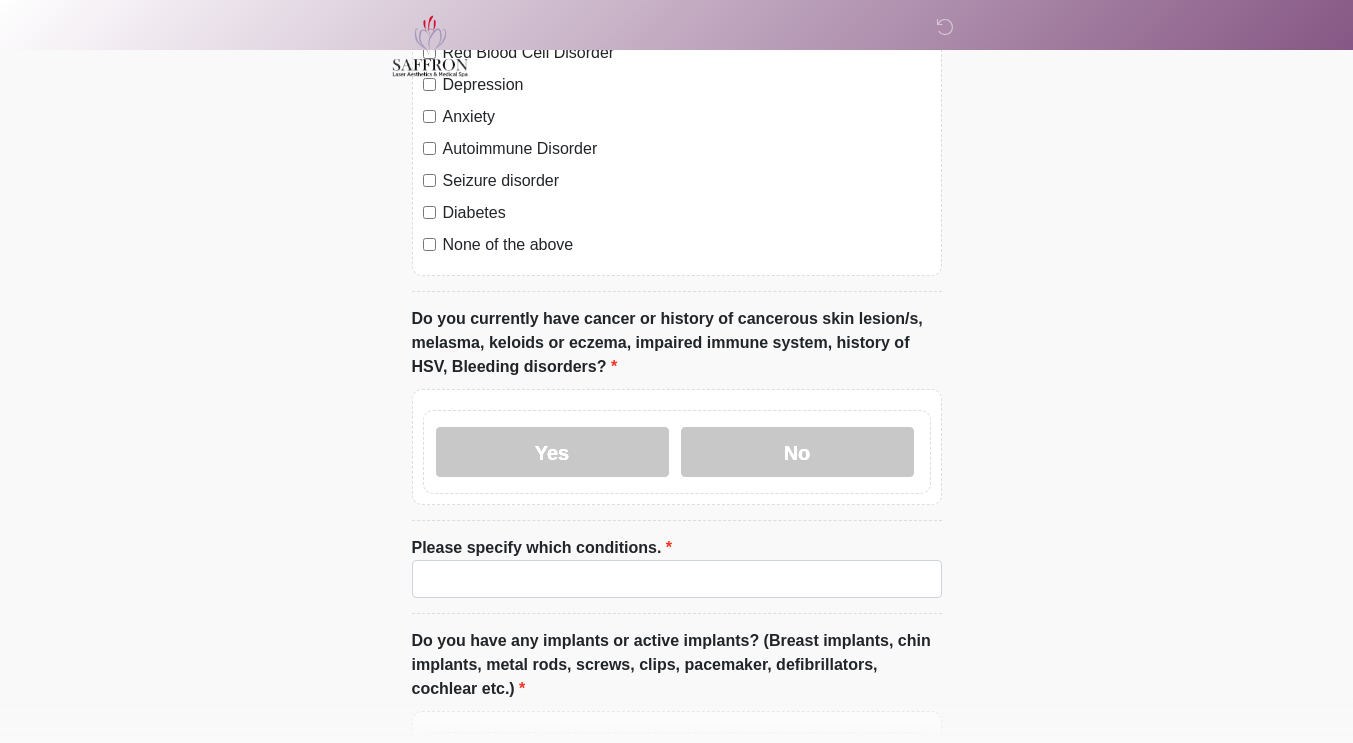 click on "Please specify which conditions.
Please specify which conditions." at bounding box center [677, 575] 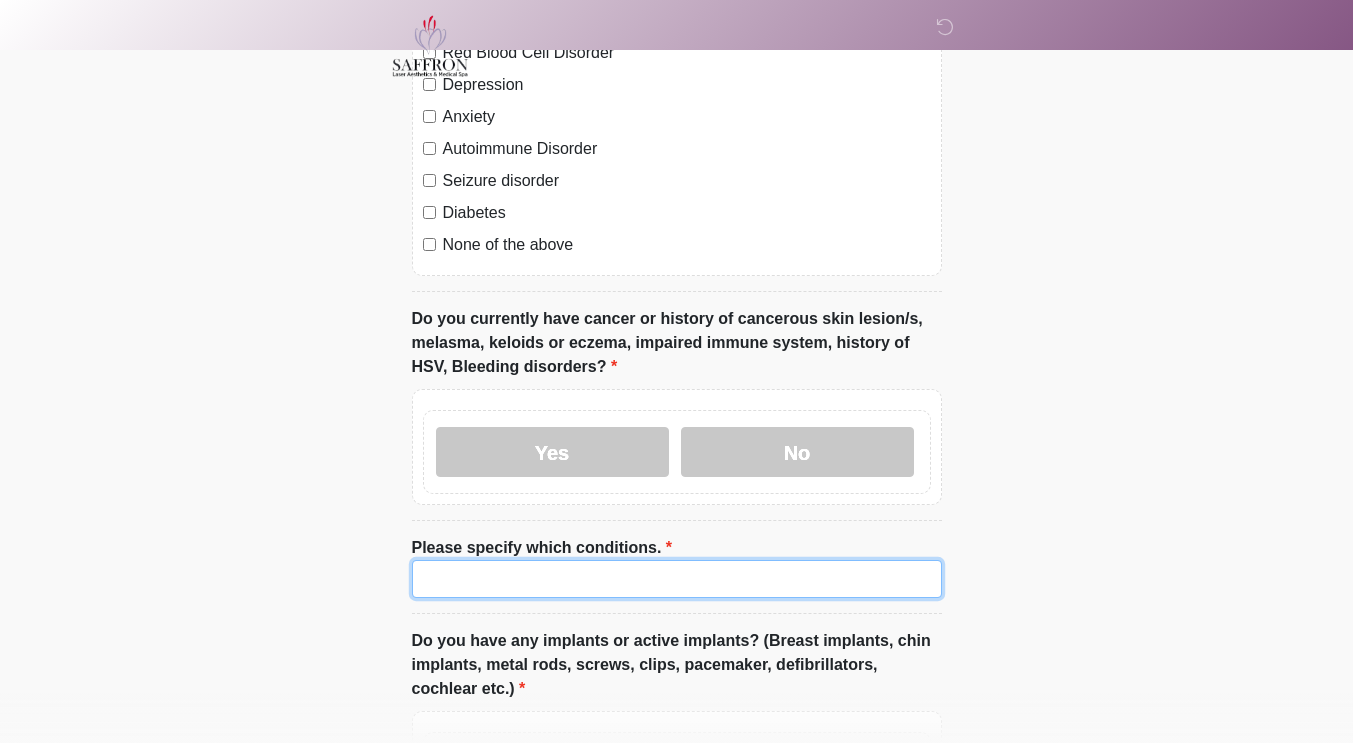 click on "Please specify which conditions." at bounding box center (677, 579) 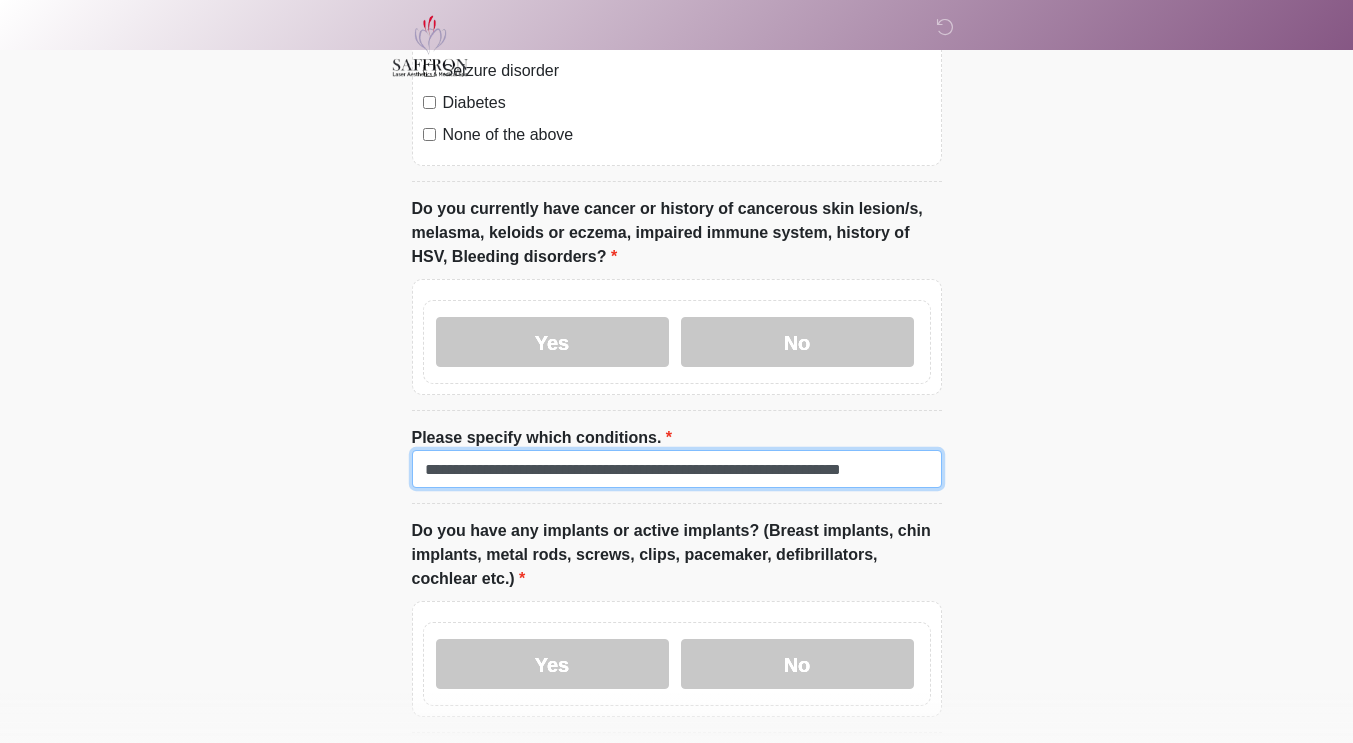 scroll, scrollTop: 1956, scrollLeft: 0, axis: vertical 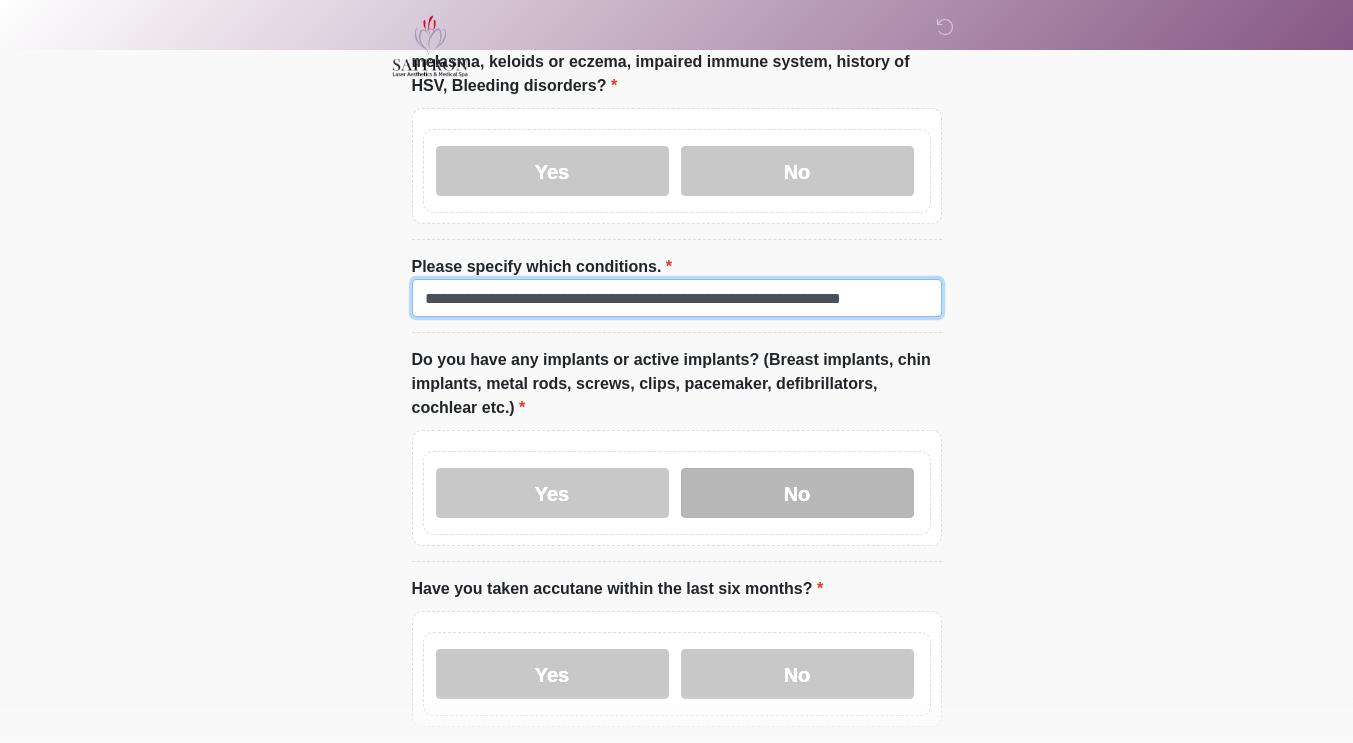type on "**********" 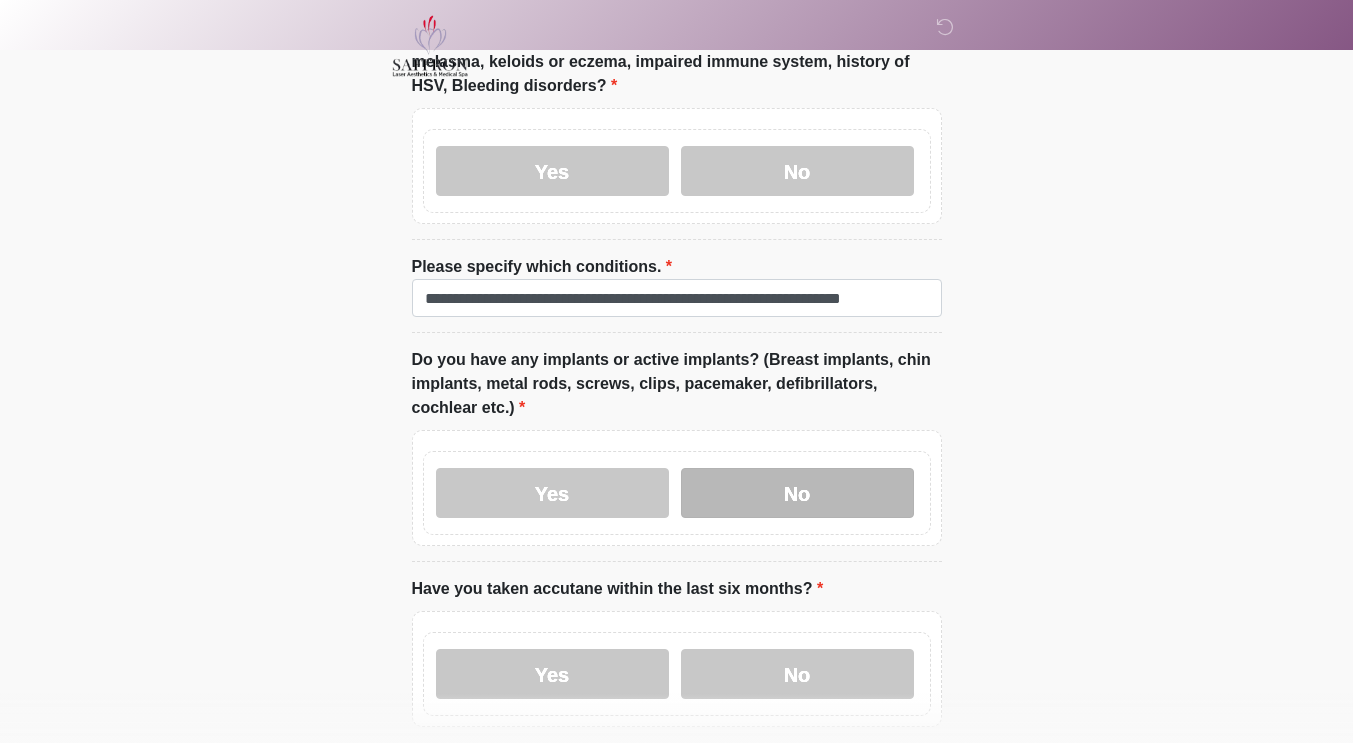 click on "No" at bounding box center [797, 493] 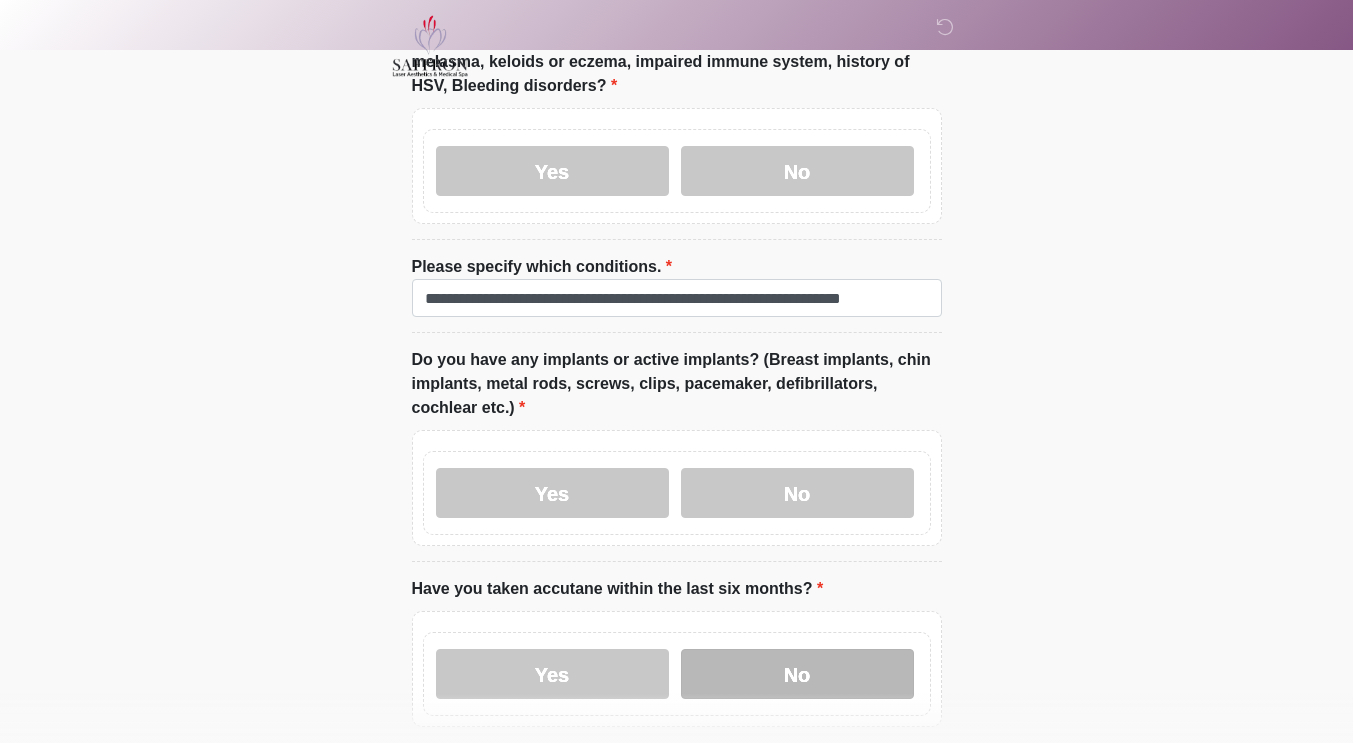 click on "No" at bounding box center (797, 674) 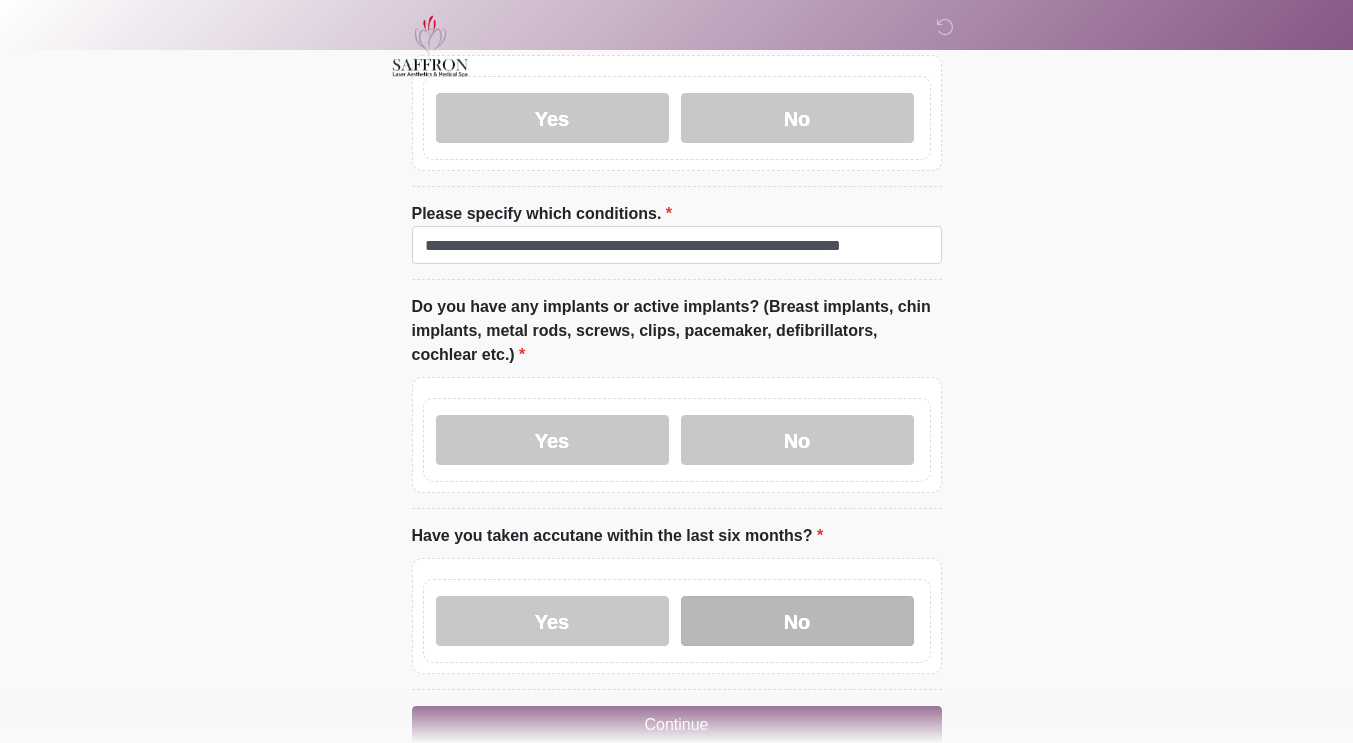scroll, scrollTop: 2069, scrollLeft: 0, axis: vertical 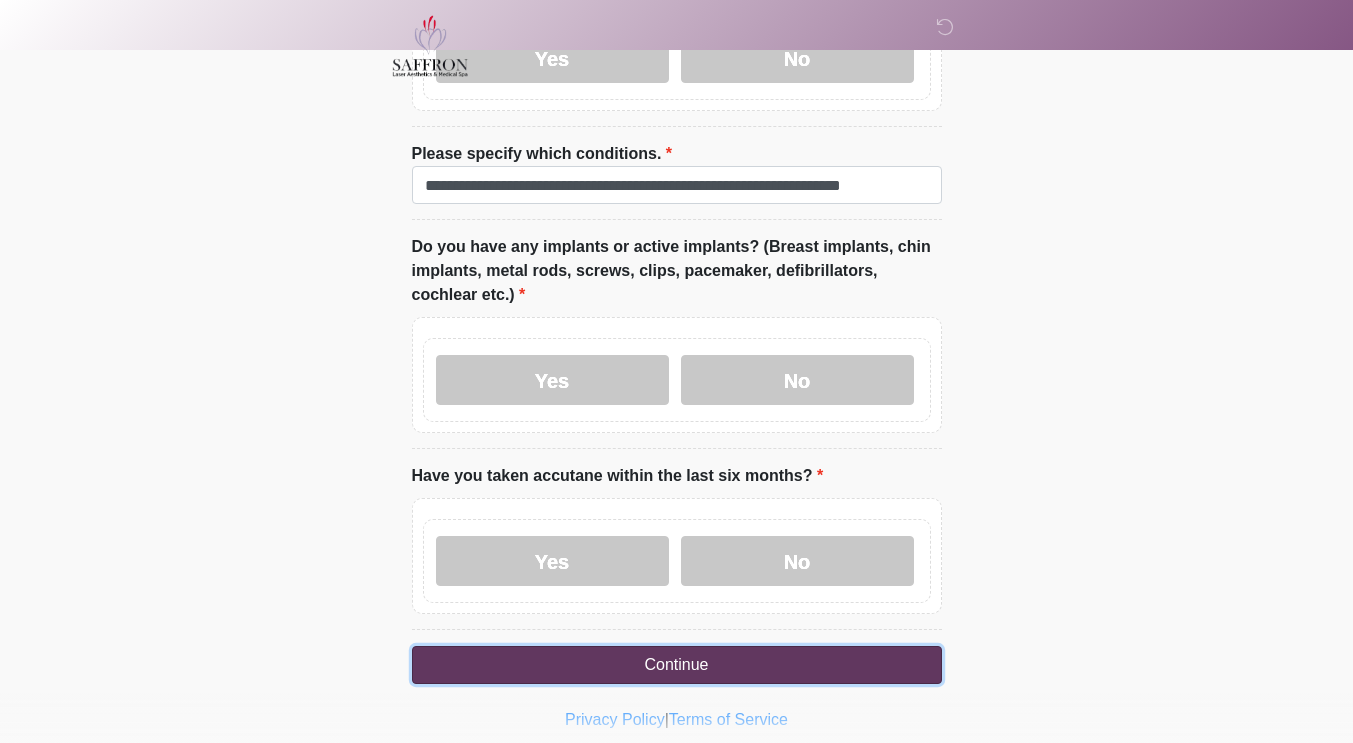 click on "Continue" at bounding box center (677, 665) 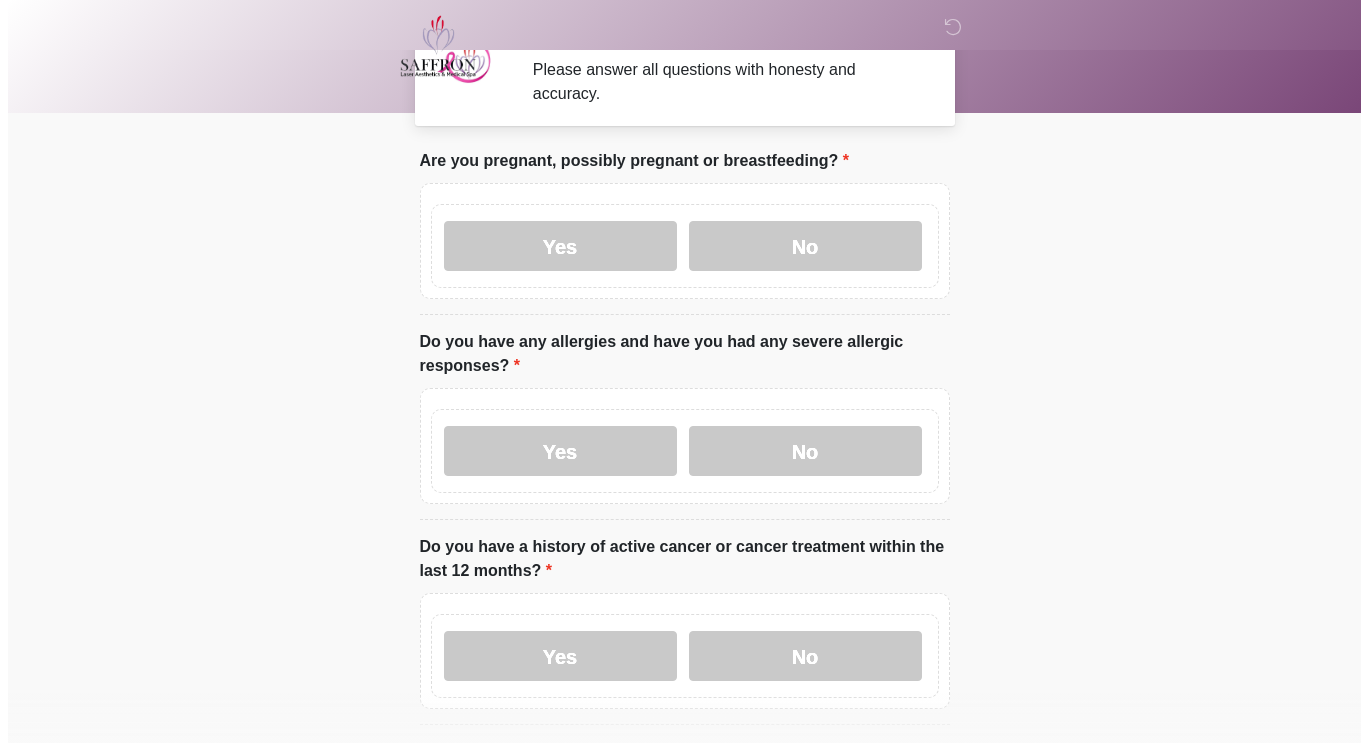 scroll, scrollTop: 0, scrollLeft: 0, axis: both 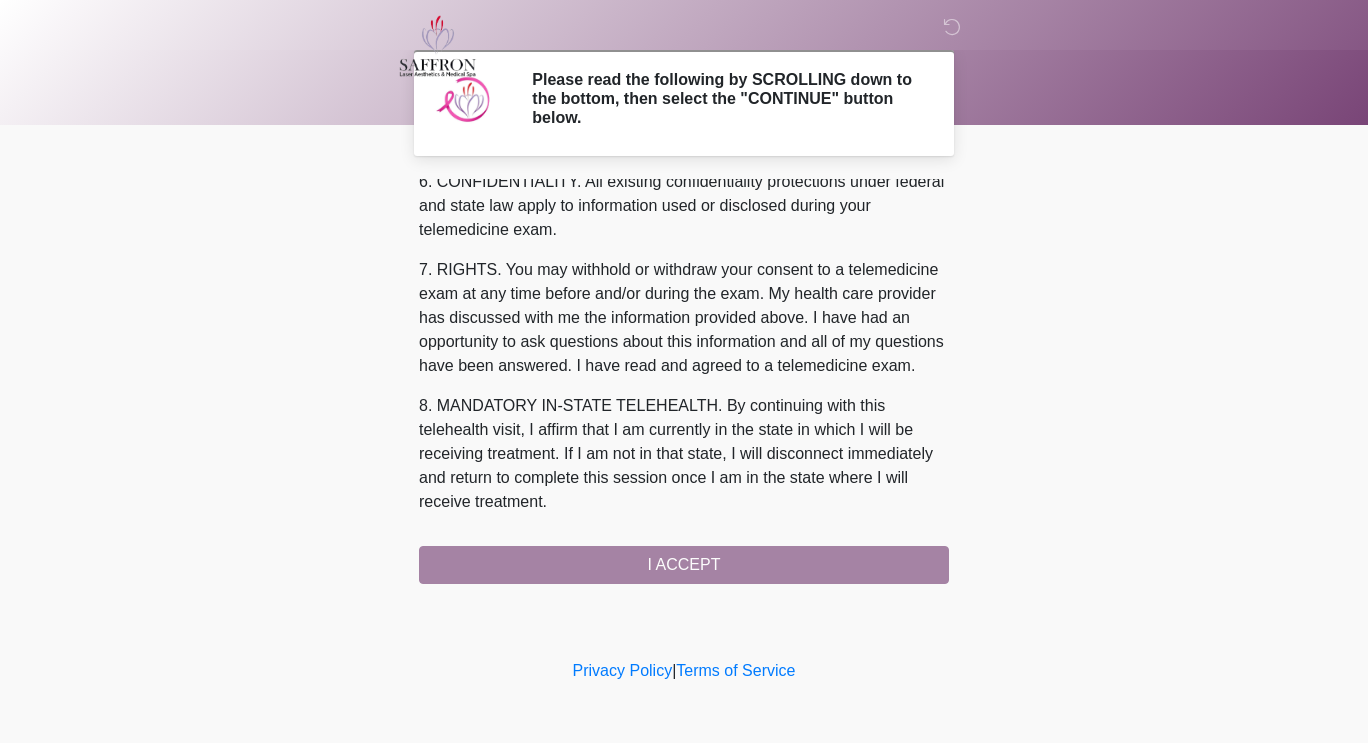 click on "1. PURPOSE. The purpose of this form is to obtain your consent for a telemedicine exam with a qualified practitioner. The purpose of this exam is to assist in the treatment of:  2. NATURE OF TELEMEDICINE EXAM. Telemedicine involves the use of audio, video or other electronic communications to interact with you, consult with your healthcare provider and/or review your medical information for the purpose of treatment clearance, follow-up and/or education. During your telemedicine exam, details of your medical history and personal health information may be discussed with other health professionals through the use of interactive video, audio and telecommunications technology. Additionally, a physical examination of you may take place. 4. HEALTHCARE INSTITUTION. Saffron Laser Aesthetics and Medical Spa has medical and non-medical technical personnel who may participate in the telemedicine exam to aid in the audio/video link with the qualified practitioner.
I ACCEPT" at bounding box center [684, 381] 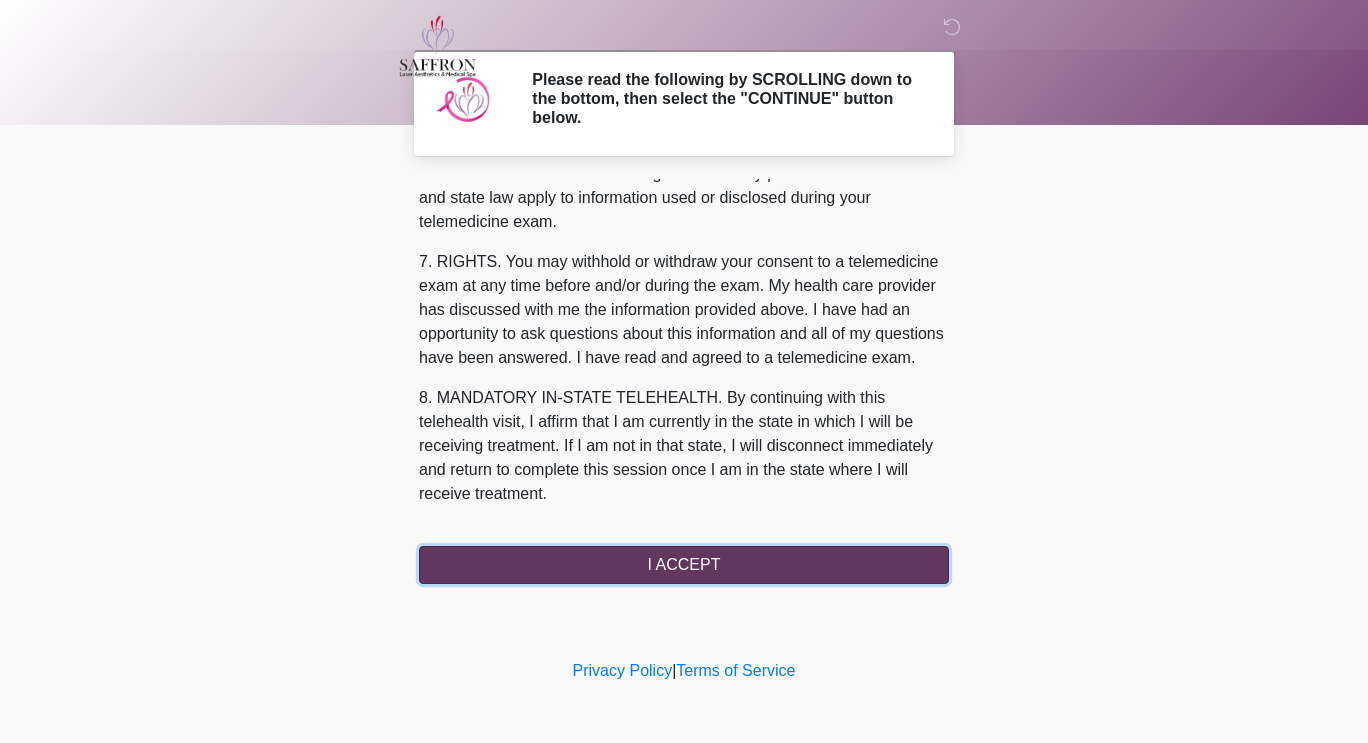click on "I ACCEPT" at bounding box center [684, 565] 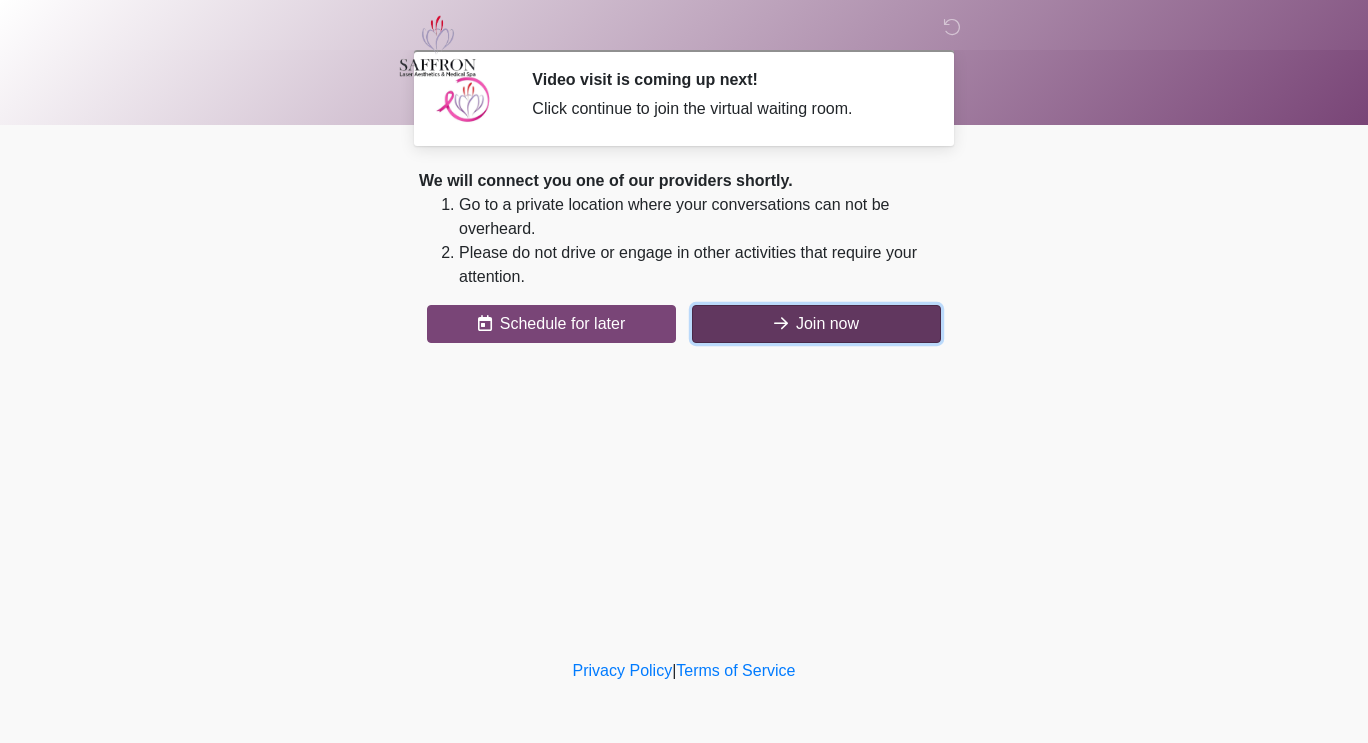 click on "Join now" at bounding box center (816, 324) 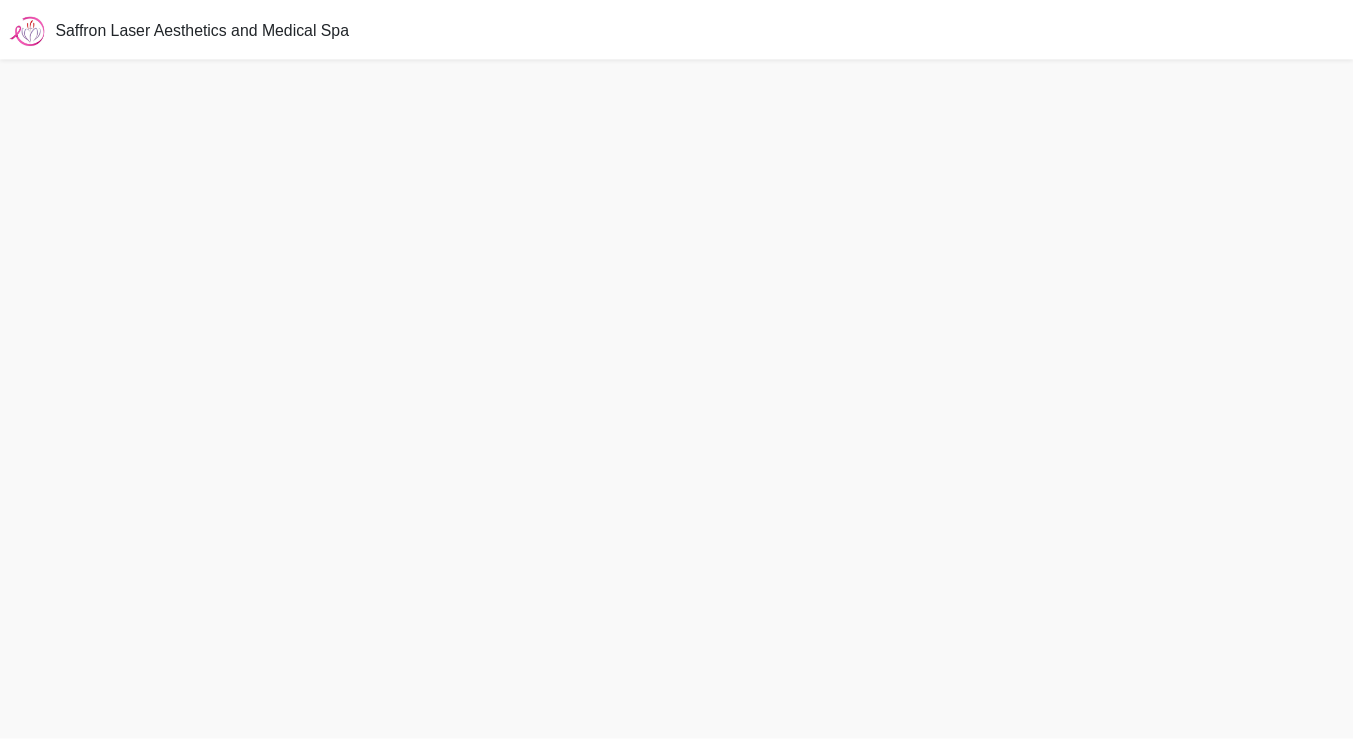 scroll, scrollTop: 0, scrollLeft: 0, axis: both 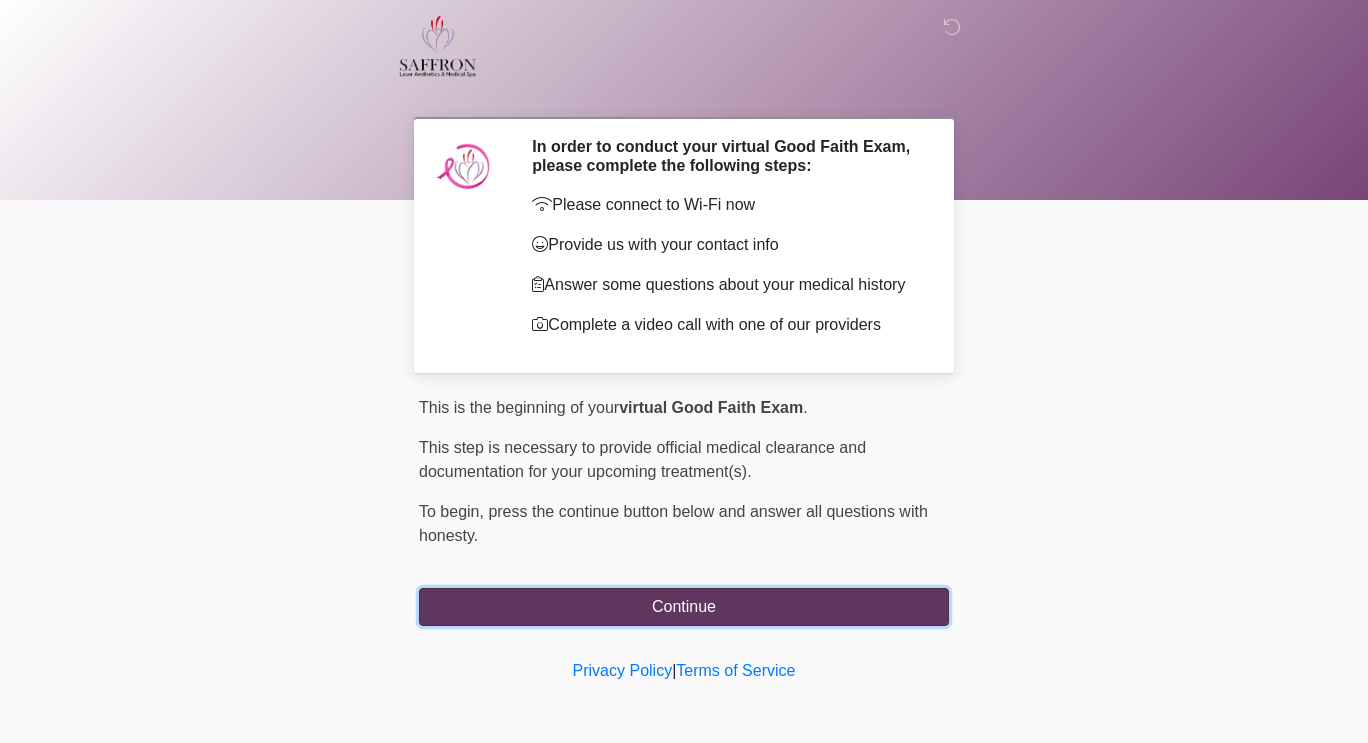 click on "Continue" at bounding box center (684, 607) 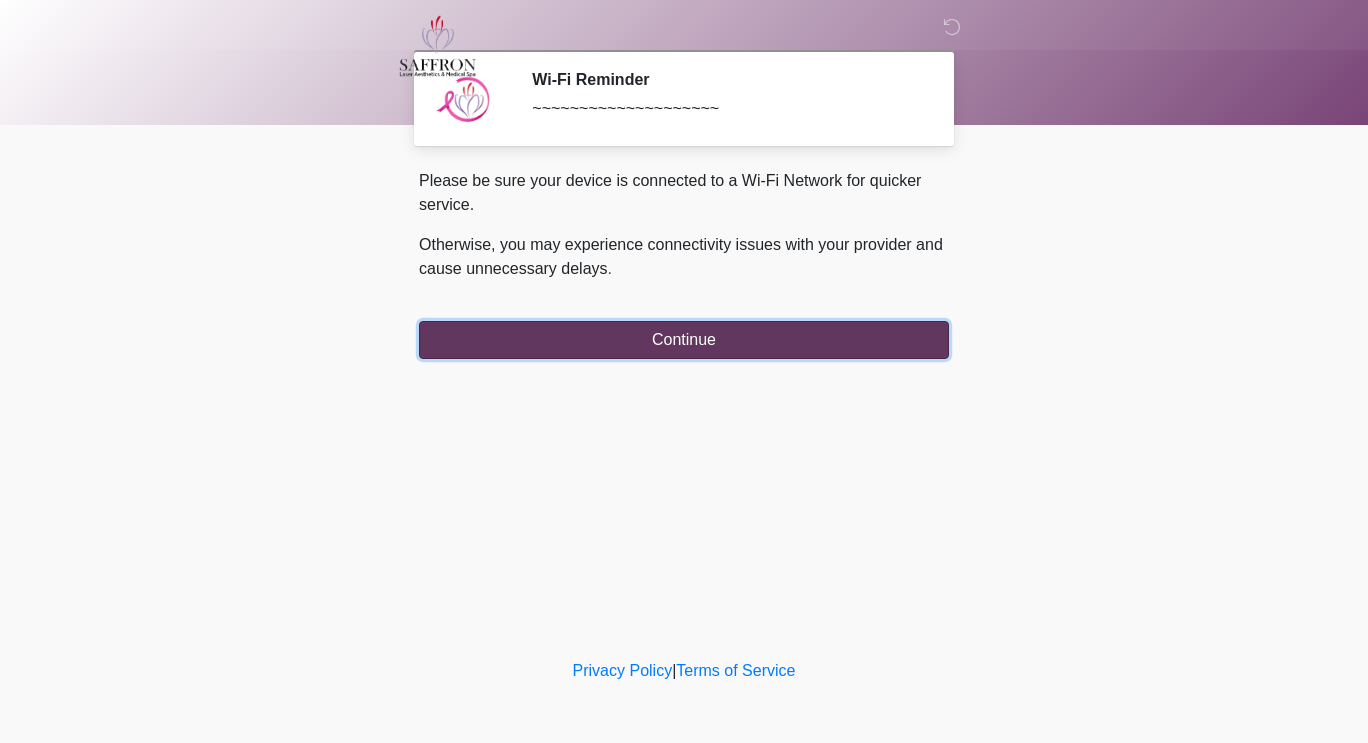 click on "Continue" at bounding box center [684, 340] 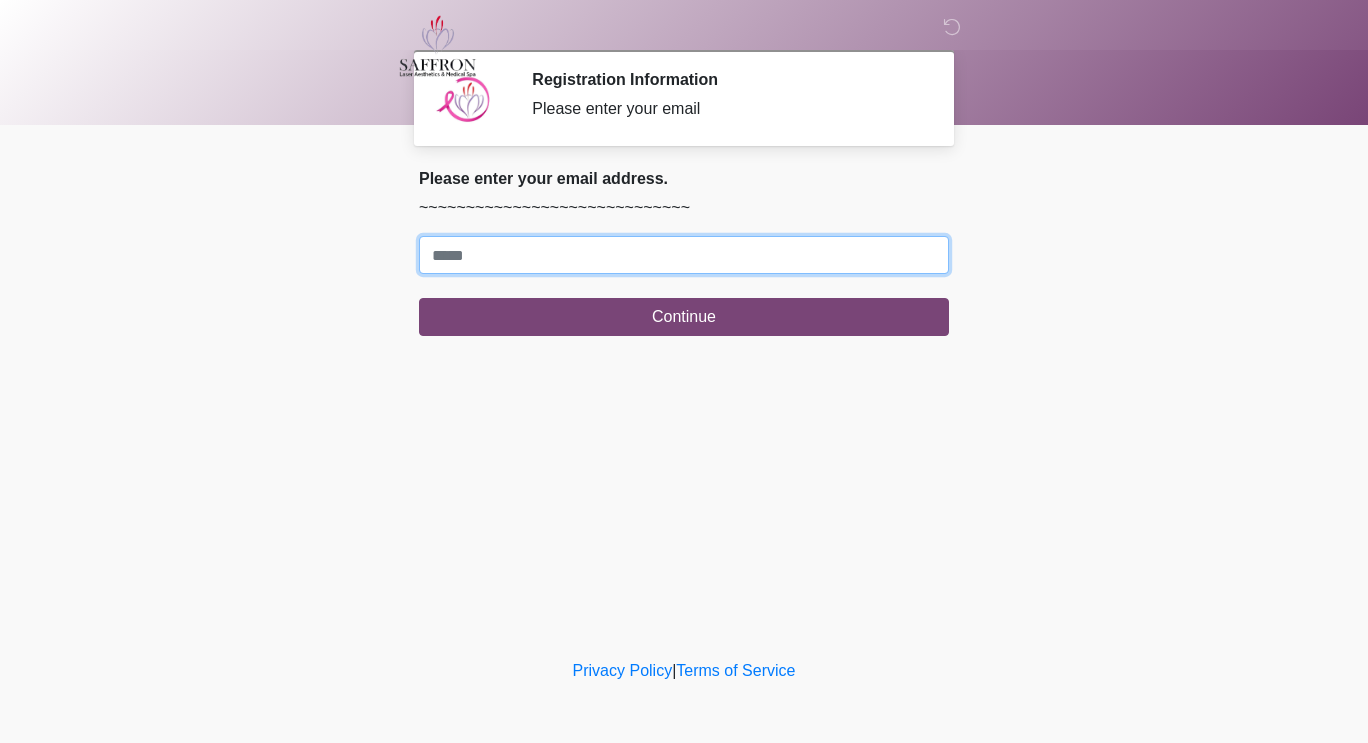 click on "Where should we email your treatment plan?" at bounding box center [684, 255] 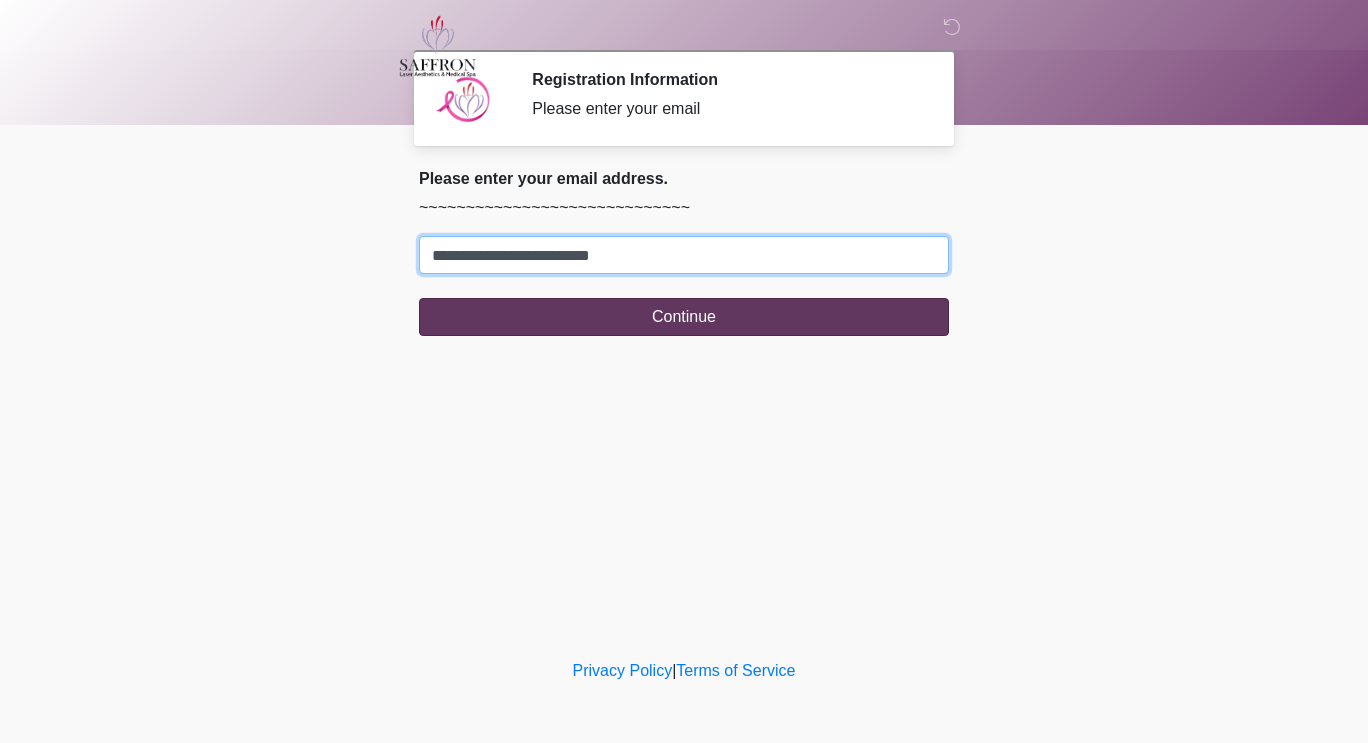 type on "**********" 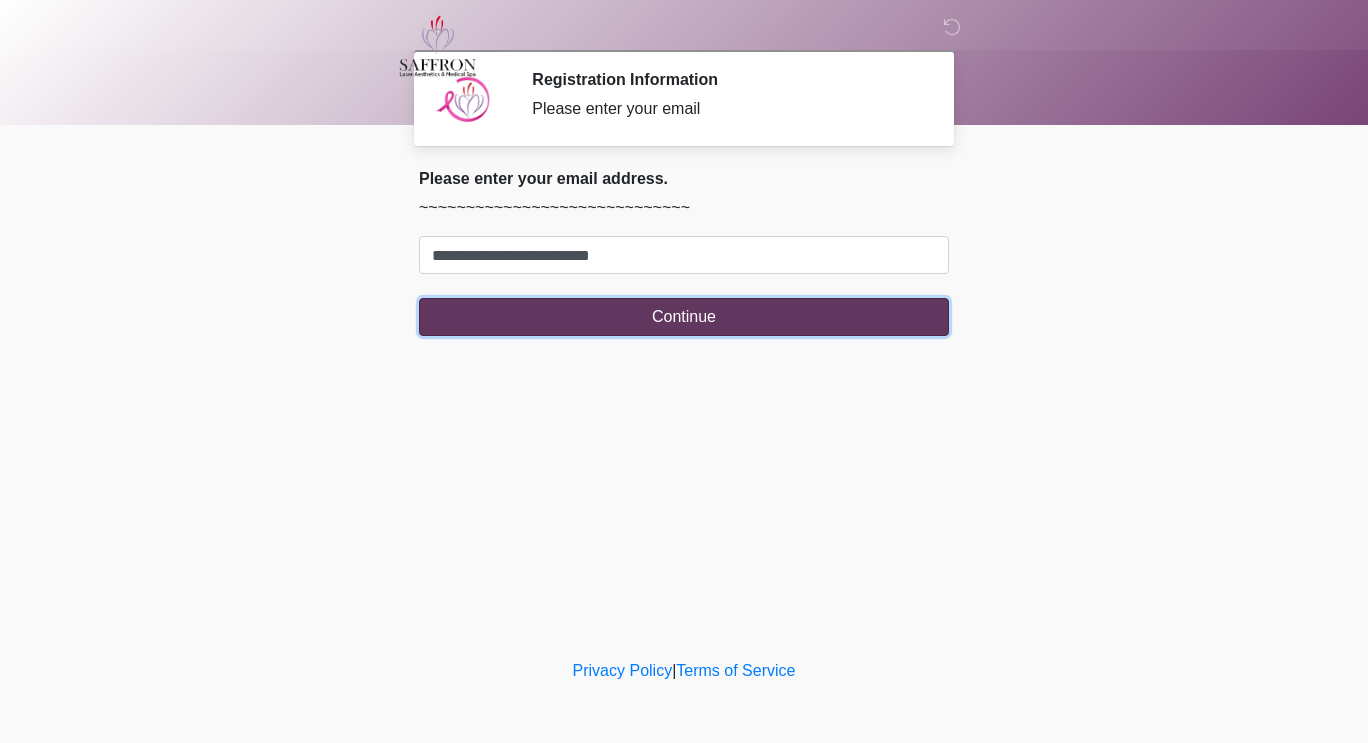 click on "Continue" at bounding box center (684, 317) 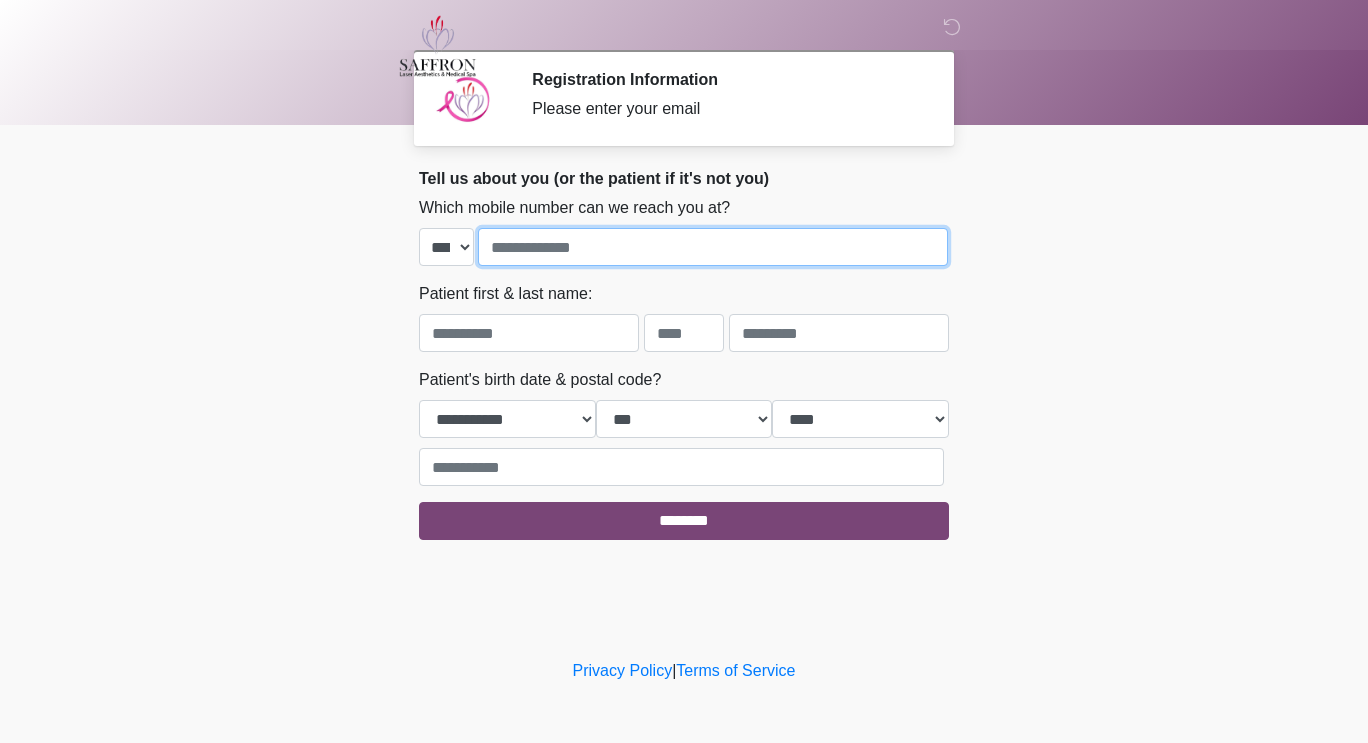 click at bounding box center [713, 247] 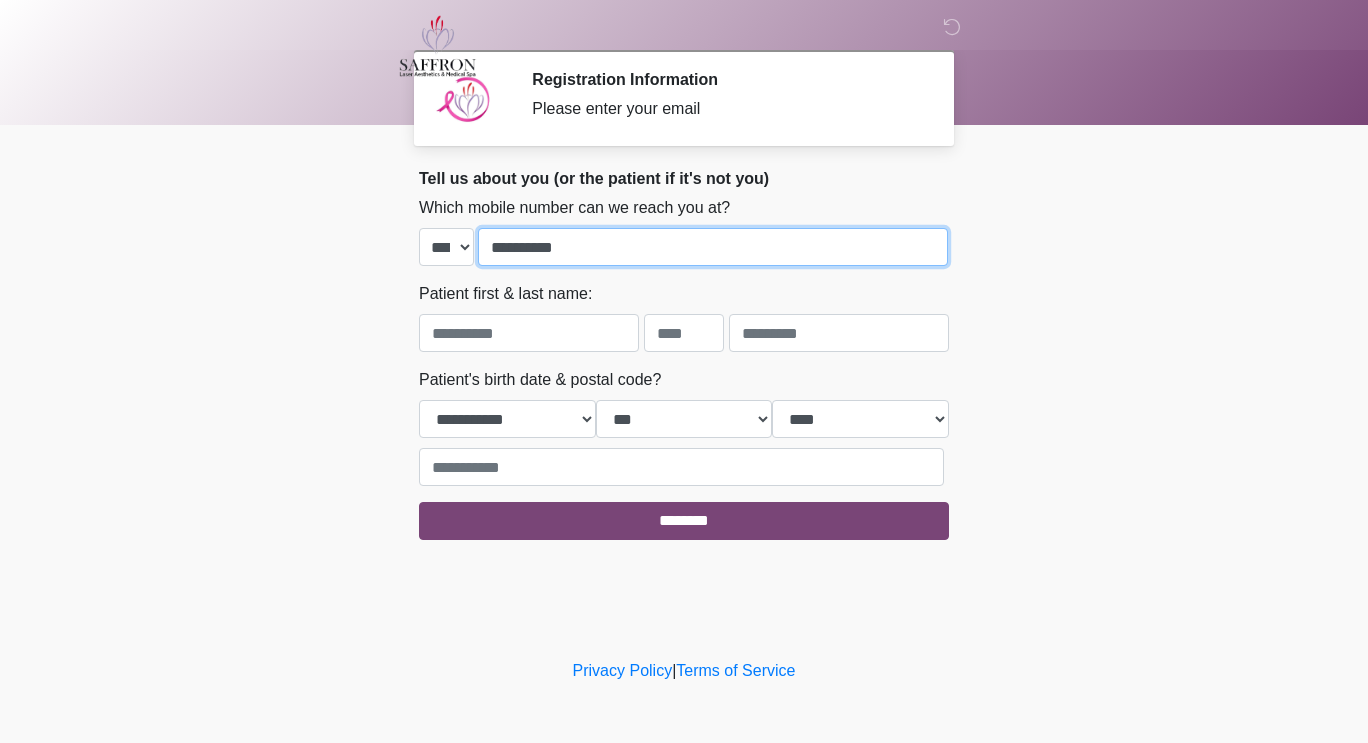 type on "**********" 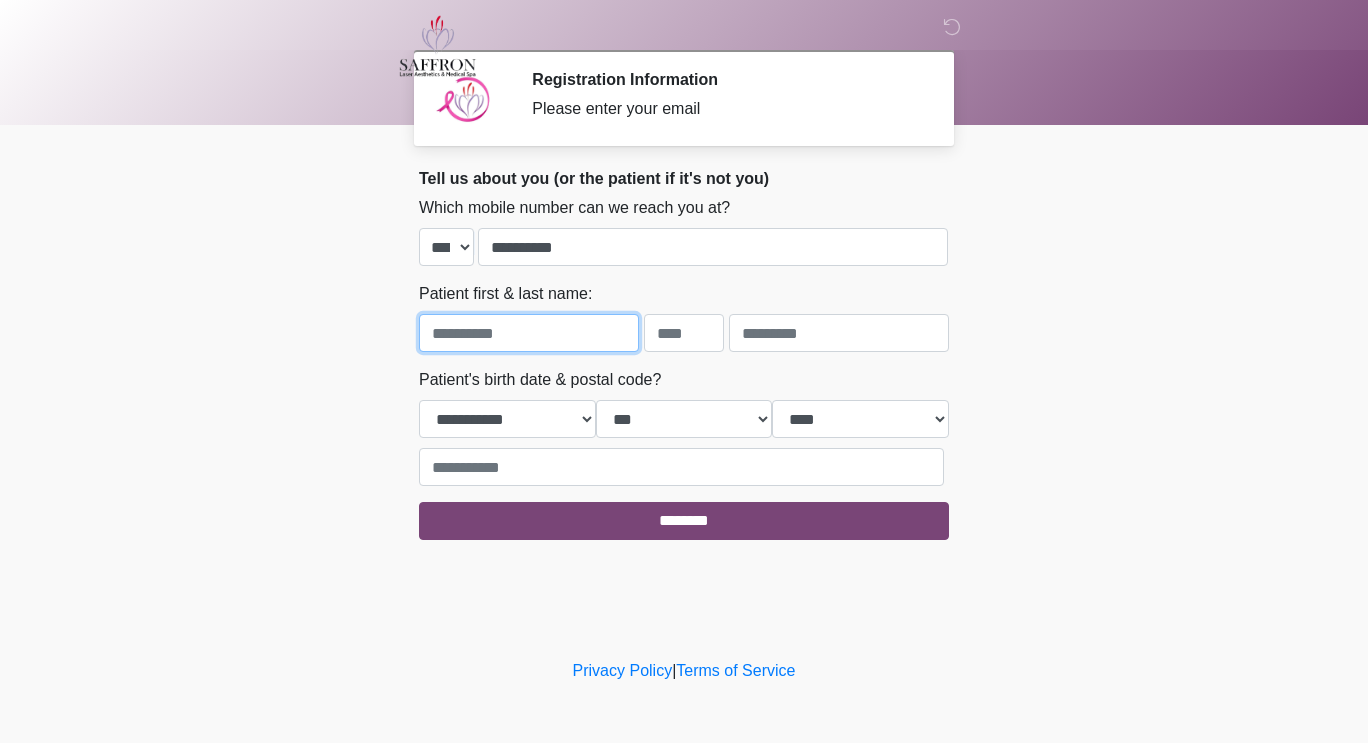 click at bounding box center [529, 333] 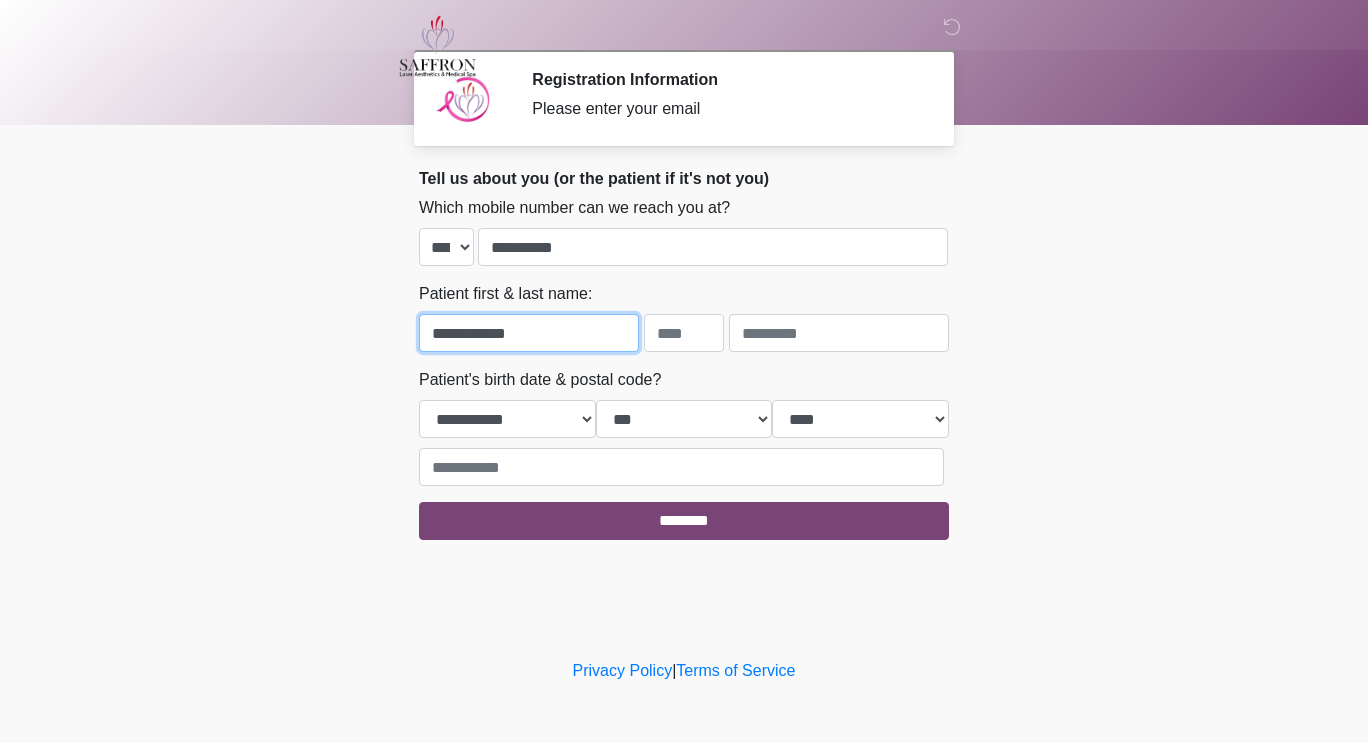 type on "**********" 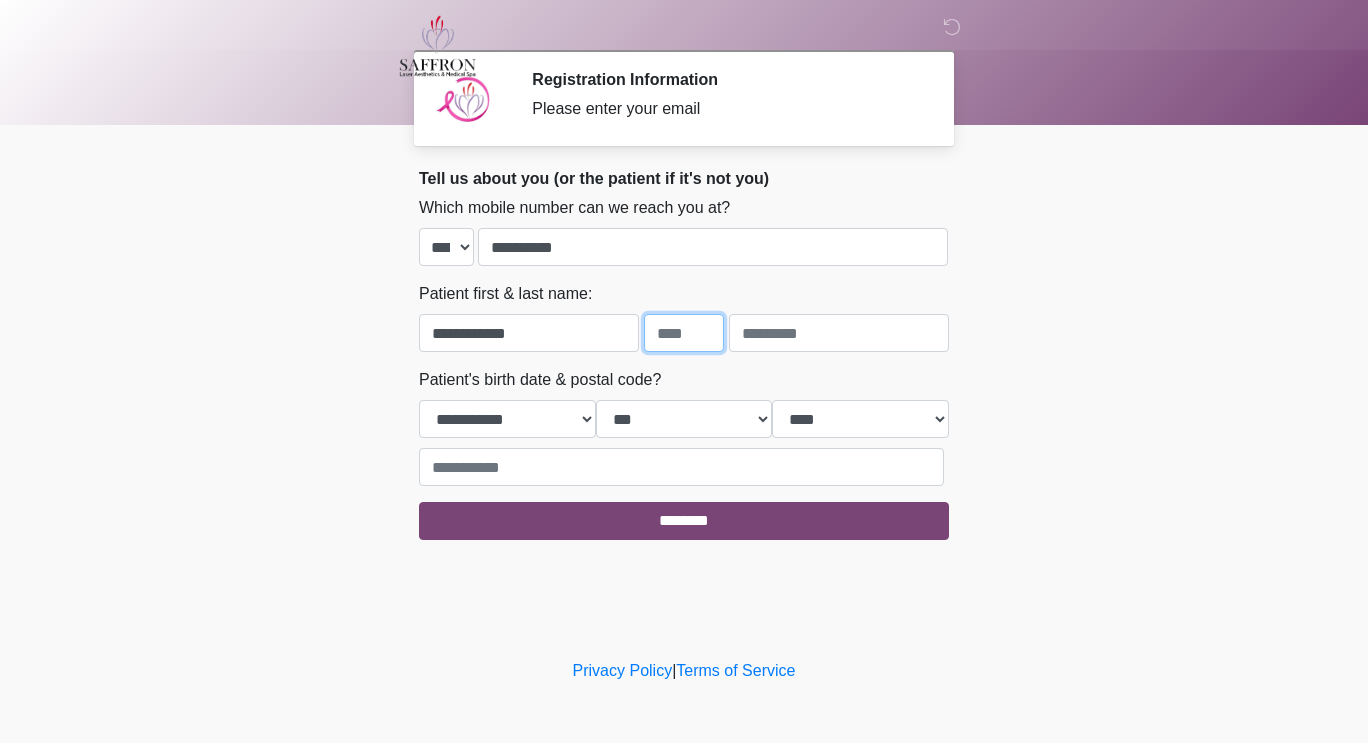 click at bounding box center (684, 333) 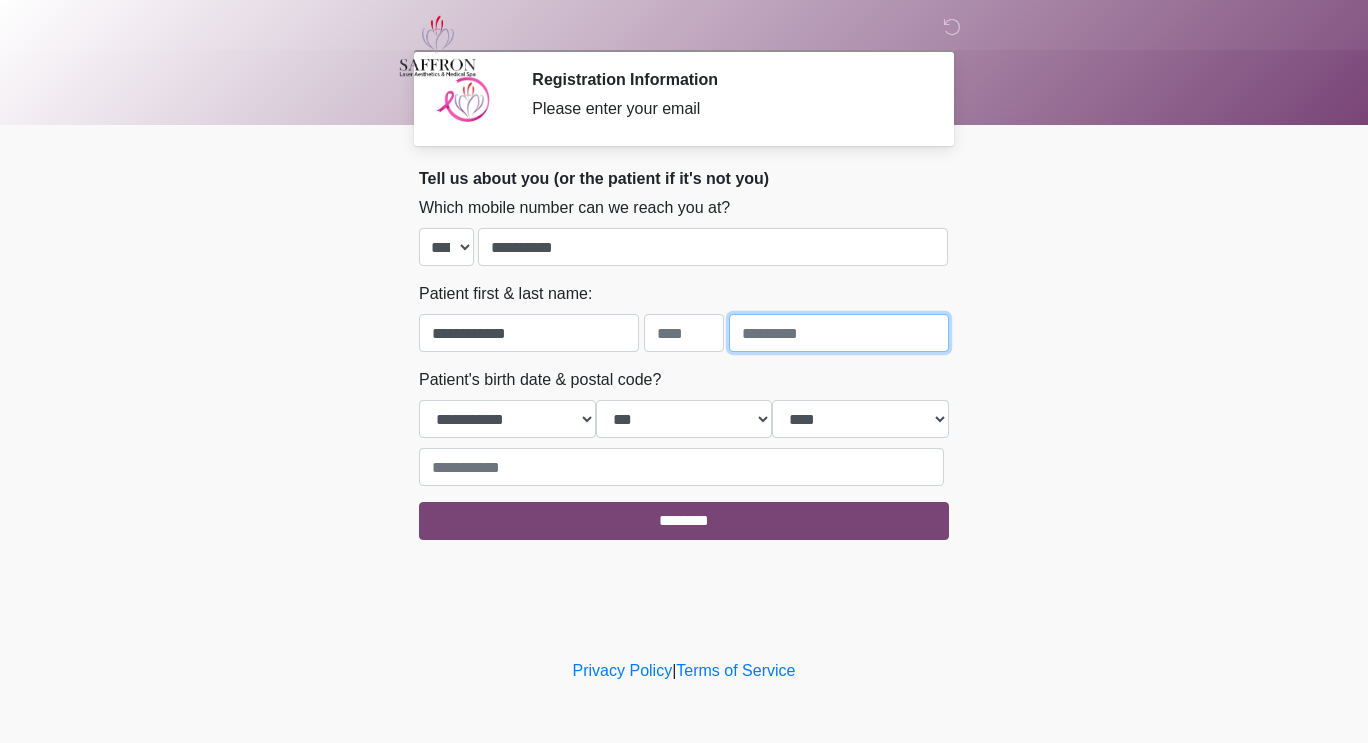 click at bounding box center [839, 333] 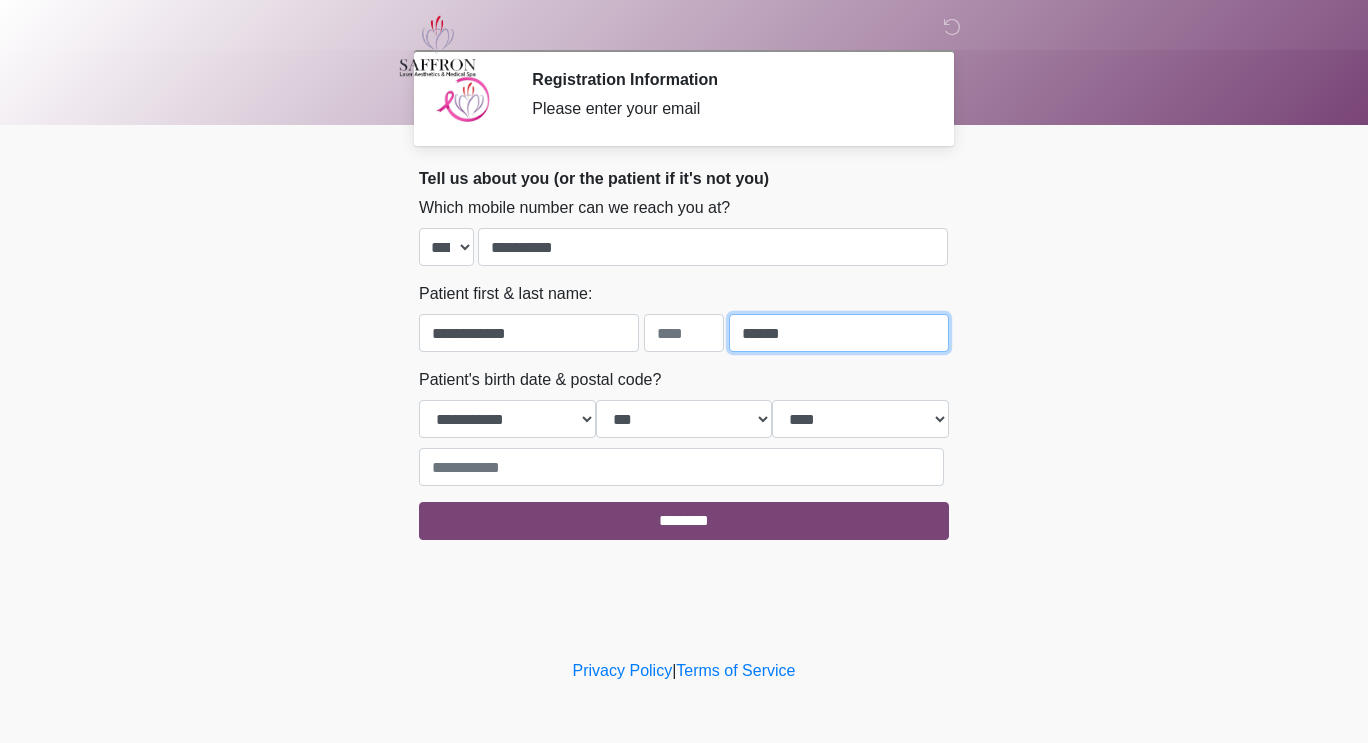 type on "******" 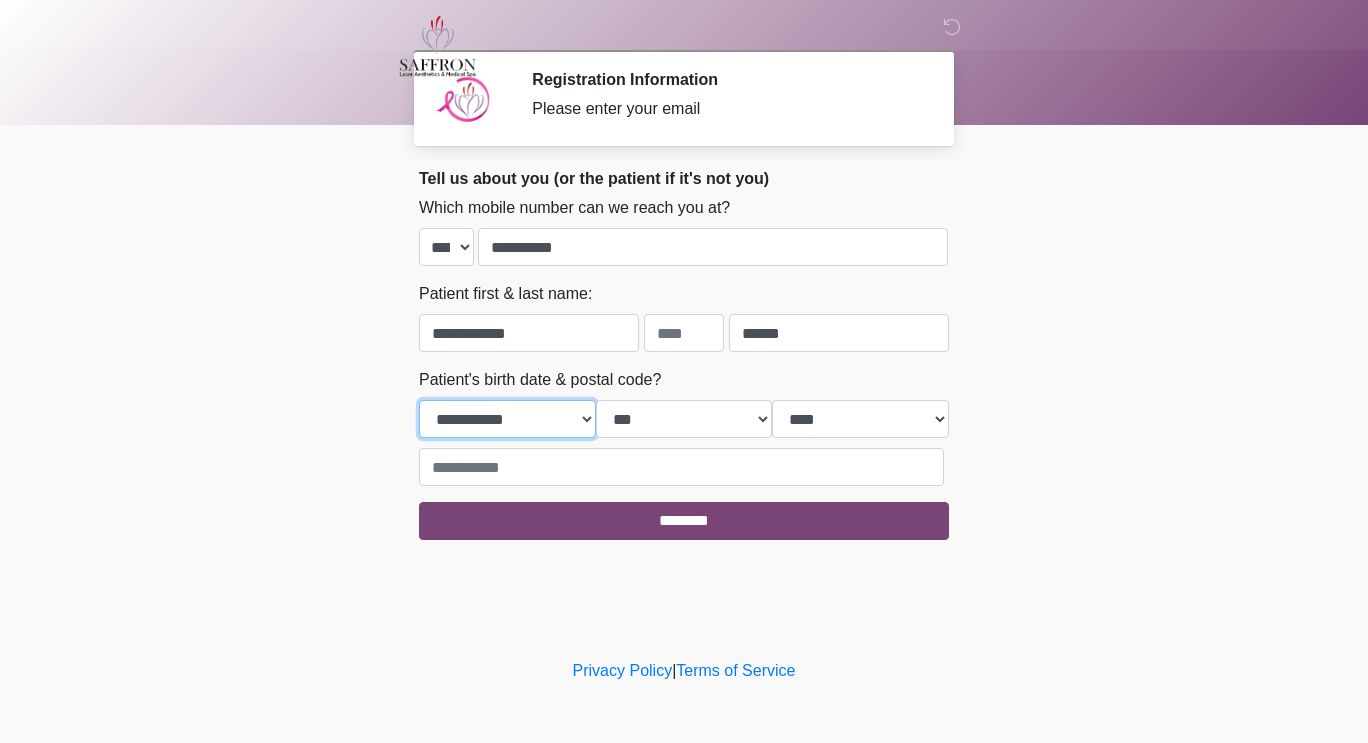 click on "**********" at bounding box center [507, 419] 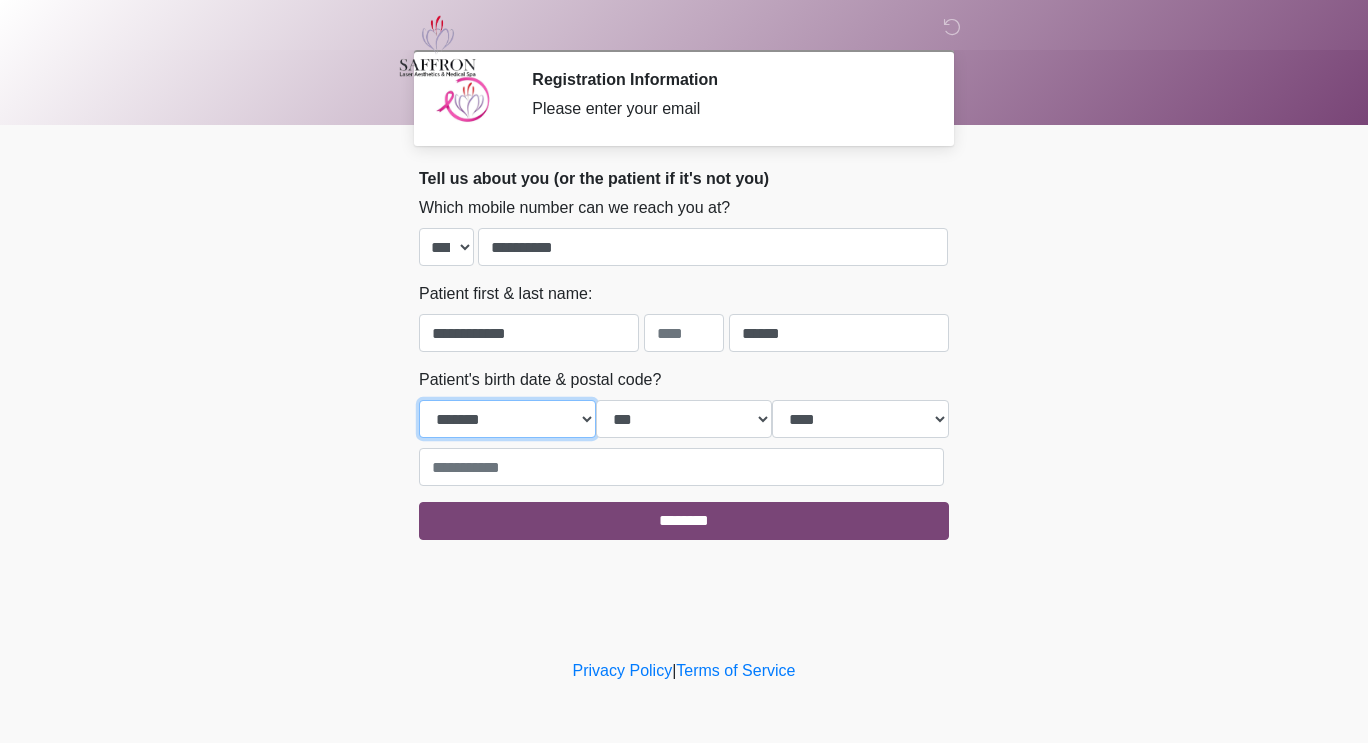 click on "**********" at bounding box center (507, 419) 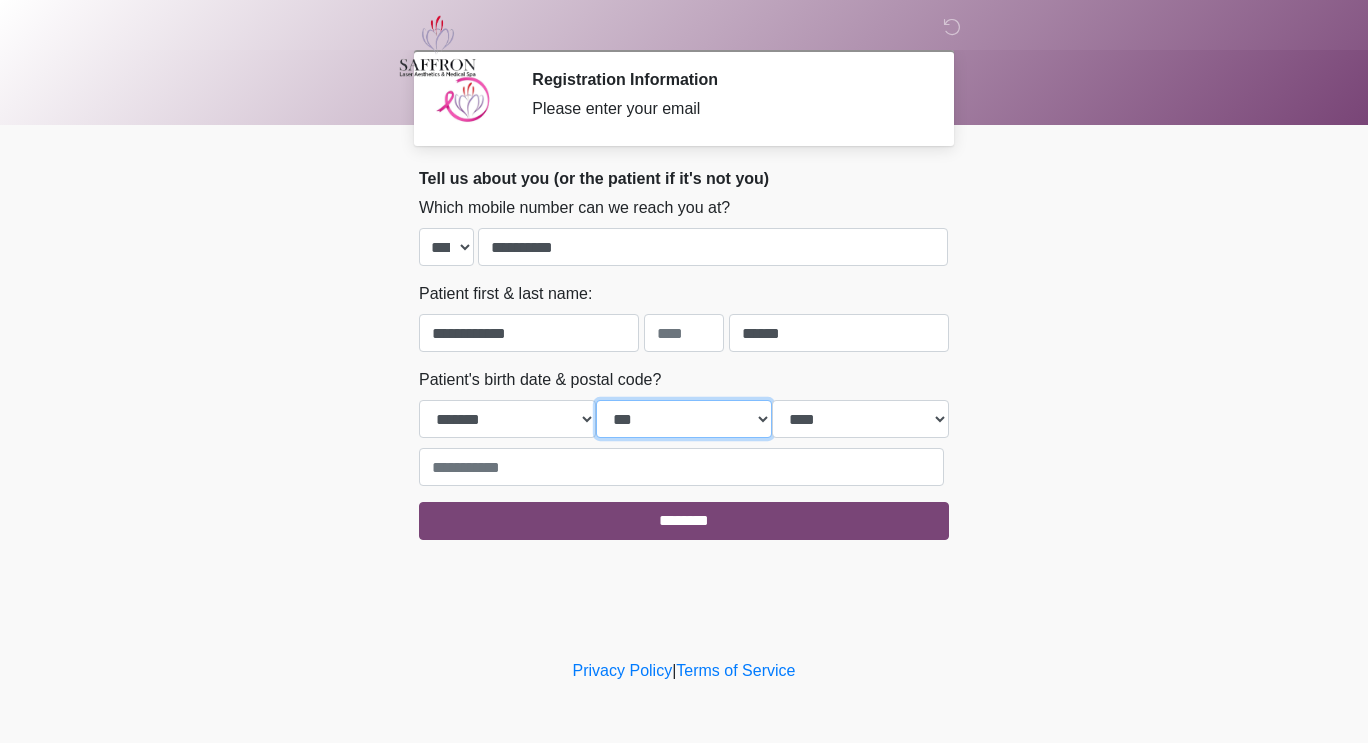 click on "***
*
*
*
*
*
*
*
*
*
**
**
**
**
**
**
**
**
**
**
**
**
**
**
**
**
**
**
**
**
**
**" at bounding box center (684, 419) 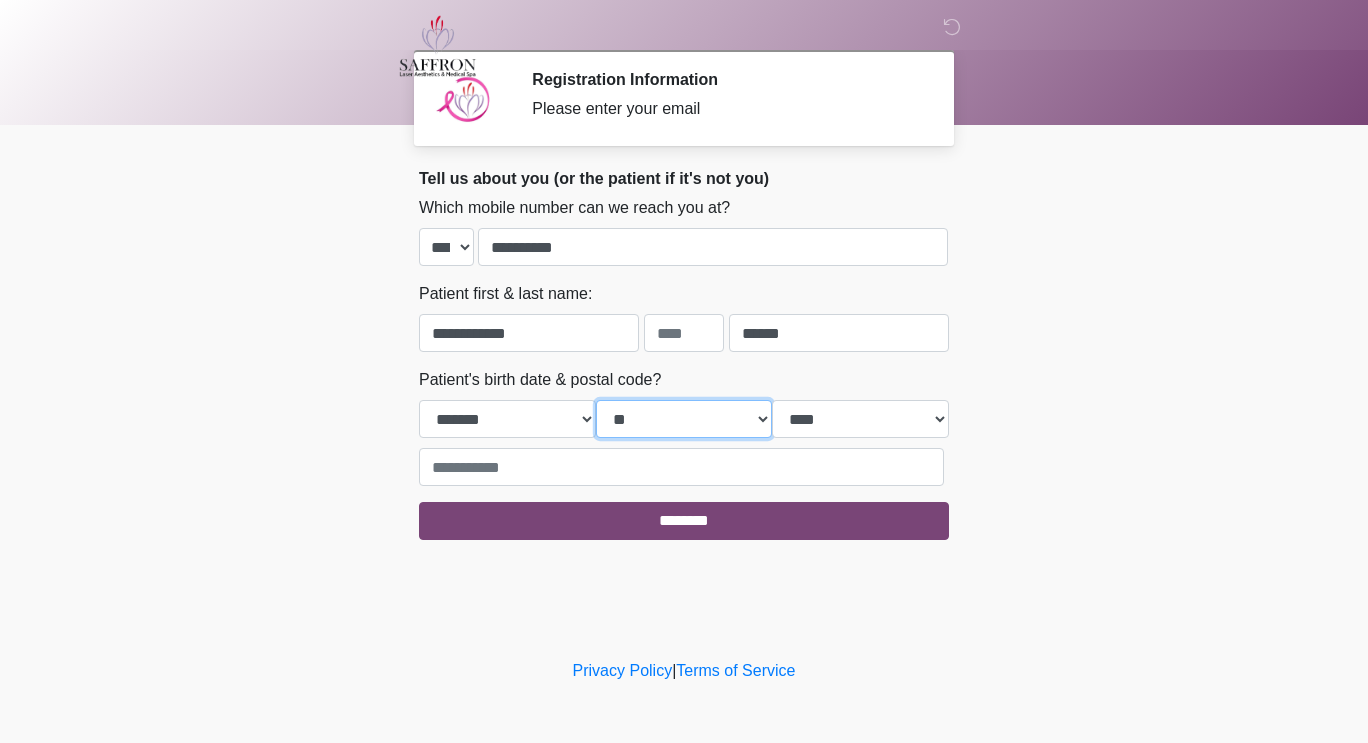 click on "***
*
*
*
*
*
*
*
*
*
**
**
**
**
**
**
**
**
**
**
**
**
**
**
**
**
**
**
**
**
**
**" at bounding box center (684, 419) 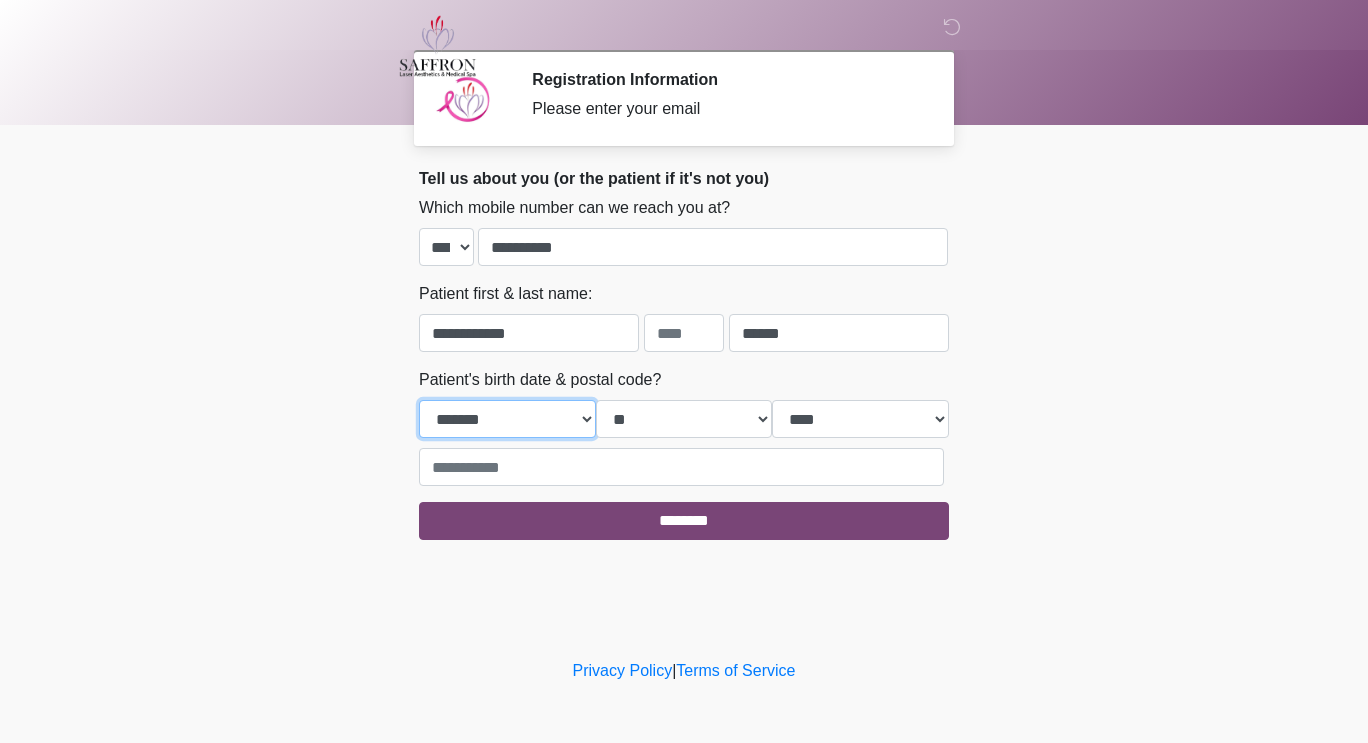 click on "**********" at bounding box center (507, 419) 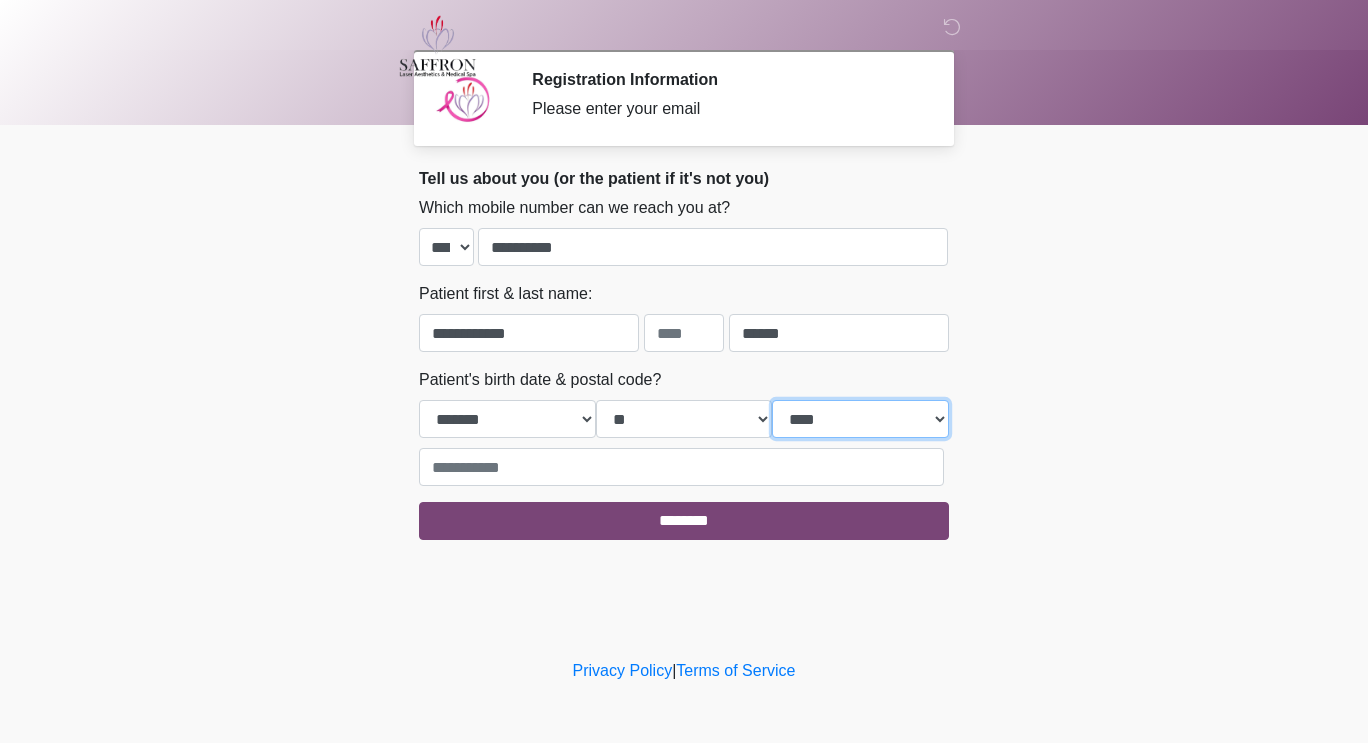 click on "****
****
****
****
****
****
****
****
****
****
****
****
****
****
****
****
****
****
****
****
****
****
****
****
****
****
****
****
****
****
****
****
****
****
****
****
****
****
****
****
****
****
****
****
****
****
****
****
****
****
****
****
****
****
****
****
****
****
****
****
****
****
****
****
****
****
****
****
****
****
****
****
****
****
****
****
****
****
****
****
****
****
****
****
****
****
****
****
****
****
****
****
****
****
****
****
****
****
****
****
****
****" at bounding box center (860, 419) 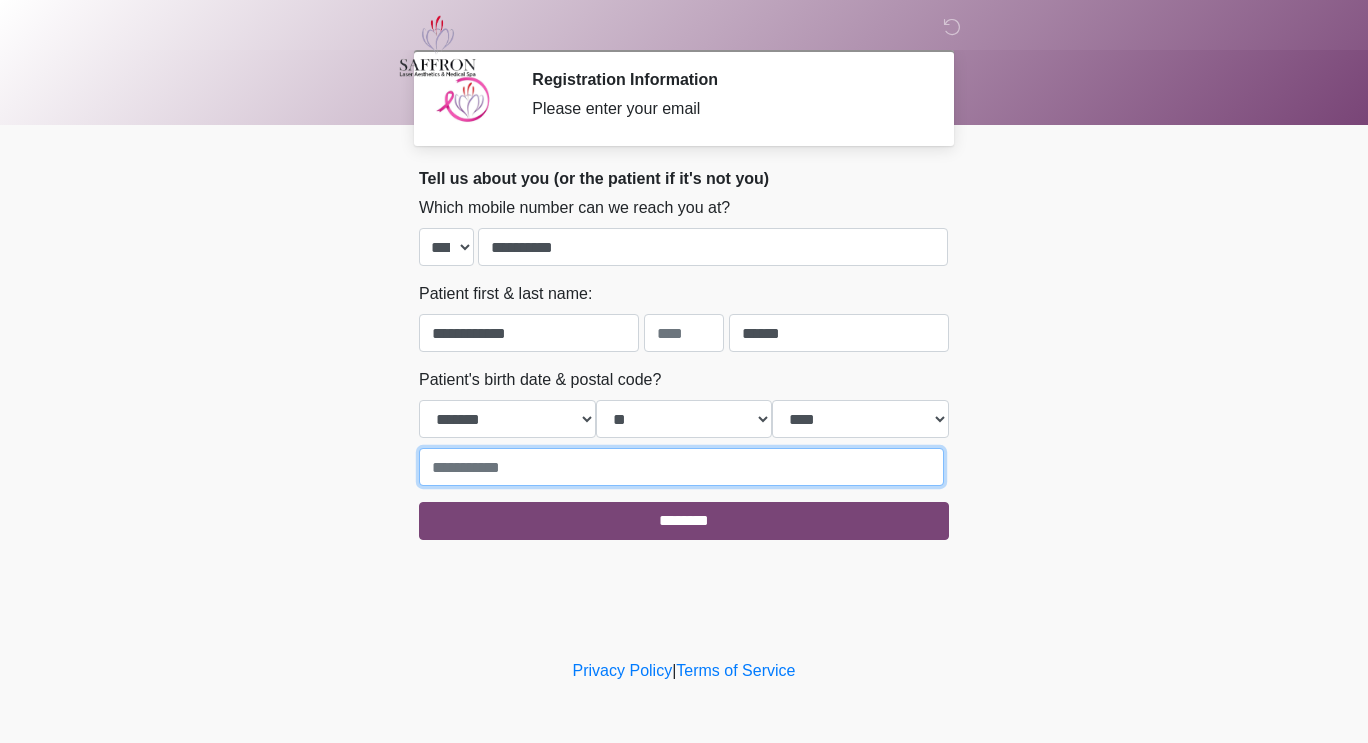 click at bounding box center [681, 467] 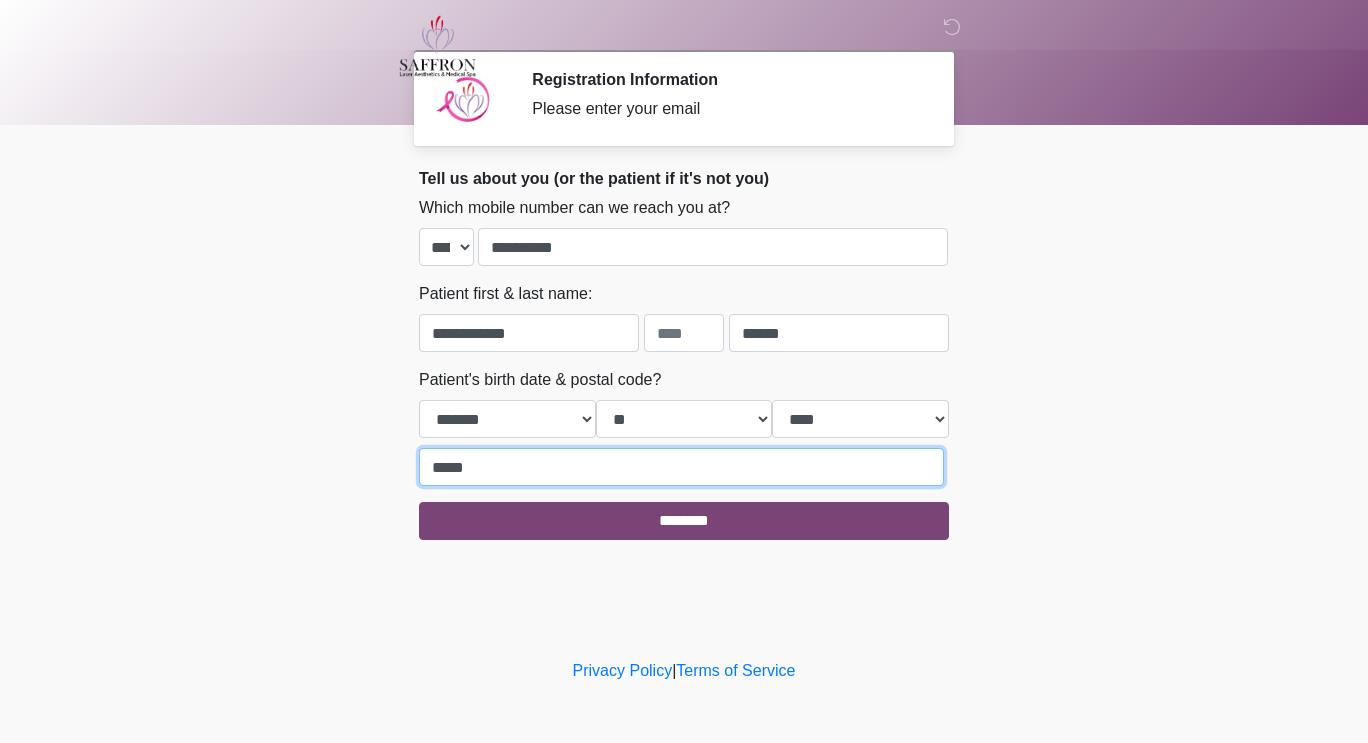 type on "*****" 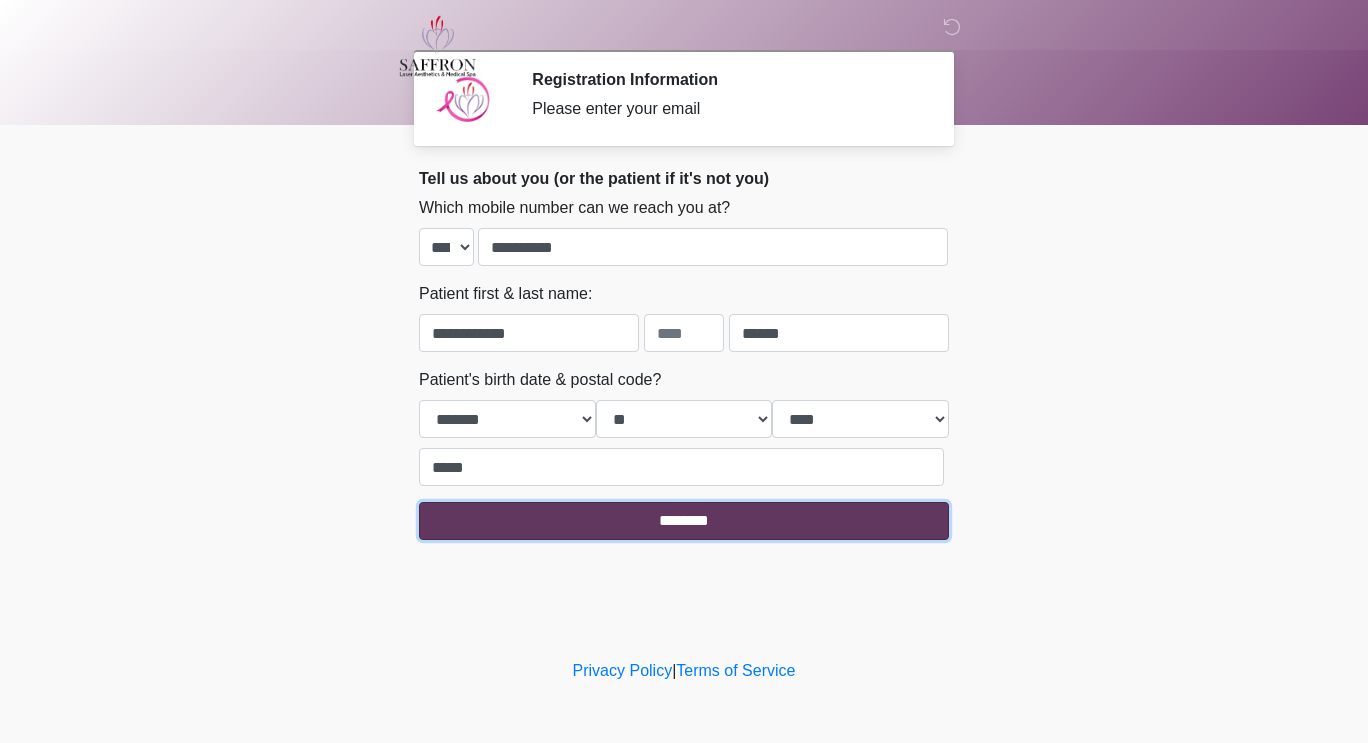 click on "********" at bounding box center [684, 521] 